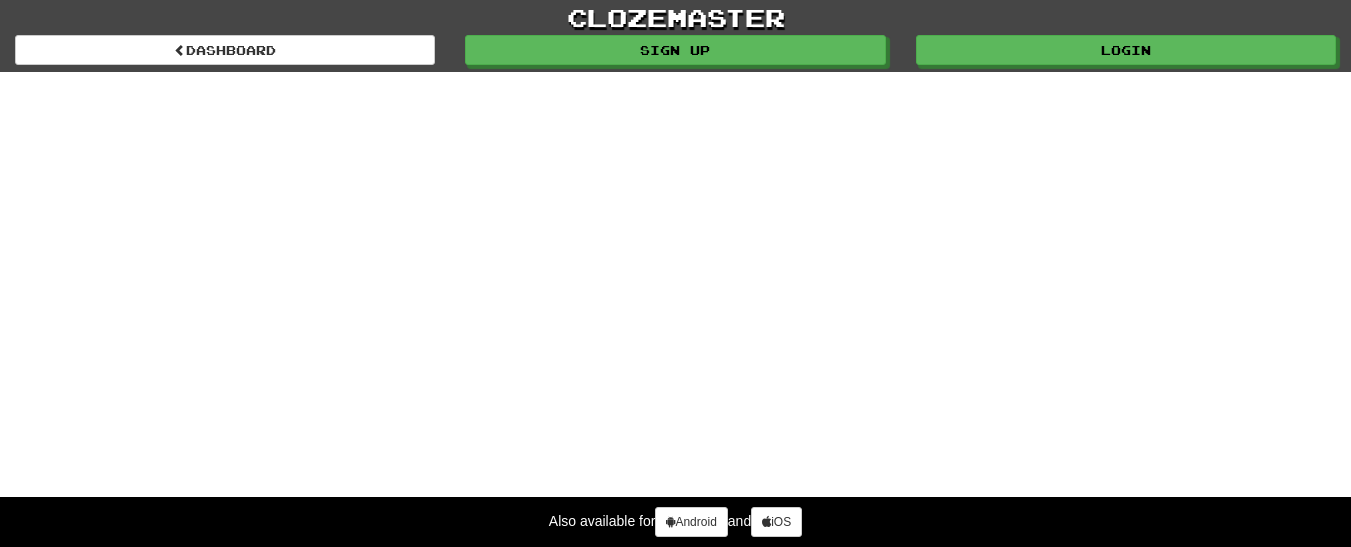 scroll, scrollTop: 0, scrollLeft: 0, axis: both 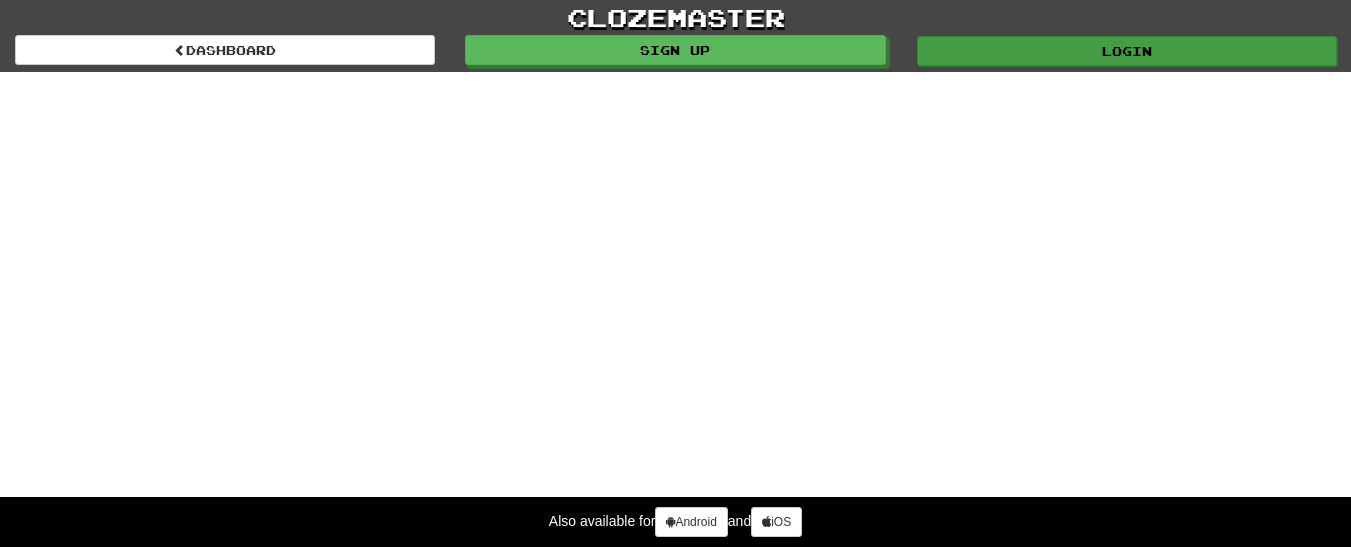 select on "*******" 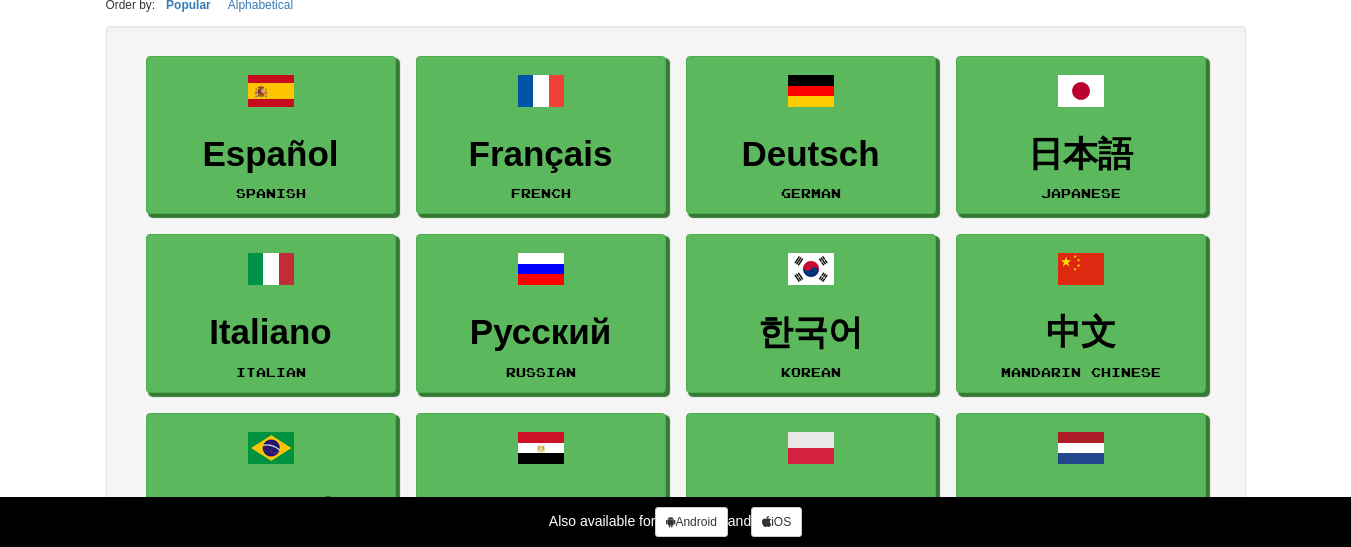 scroll, scrollTop: 254, scrollLeft: 0, axis: vertical 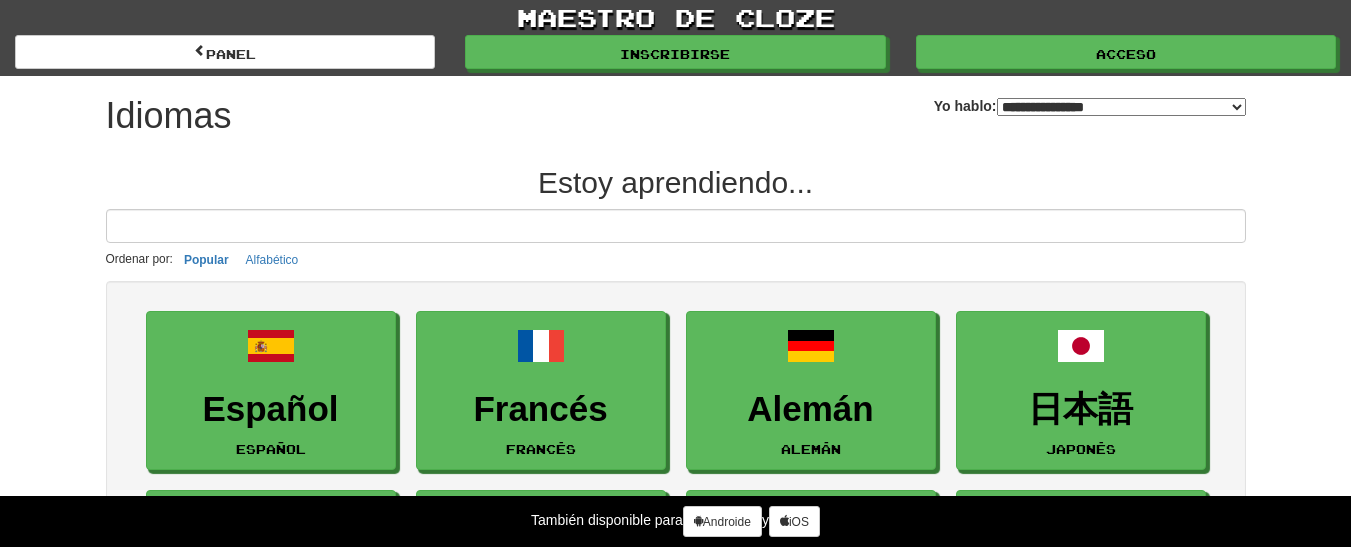 click at bounding box center [676, 226] 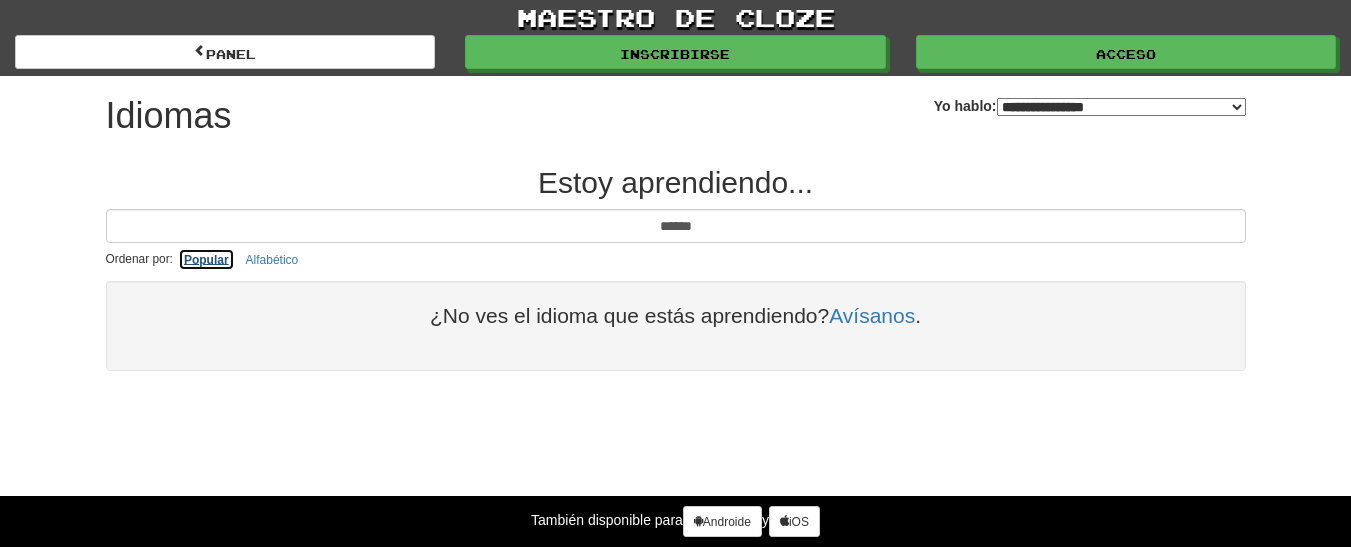 click on "Popular" at bounding box center [206, 260] 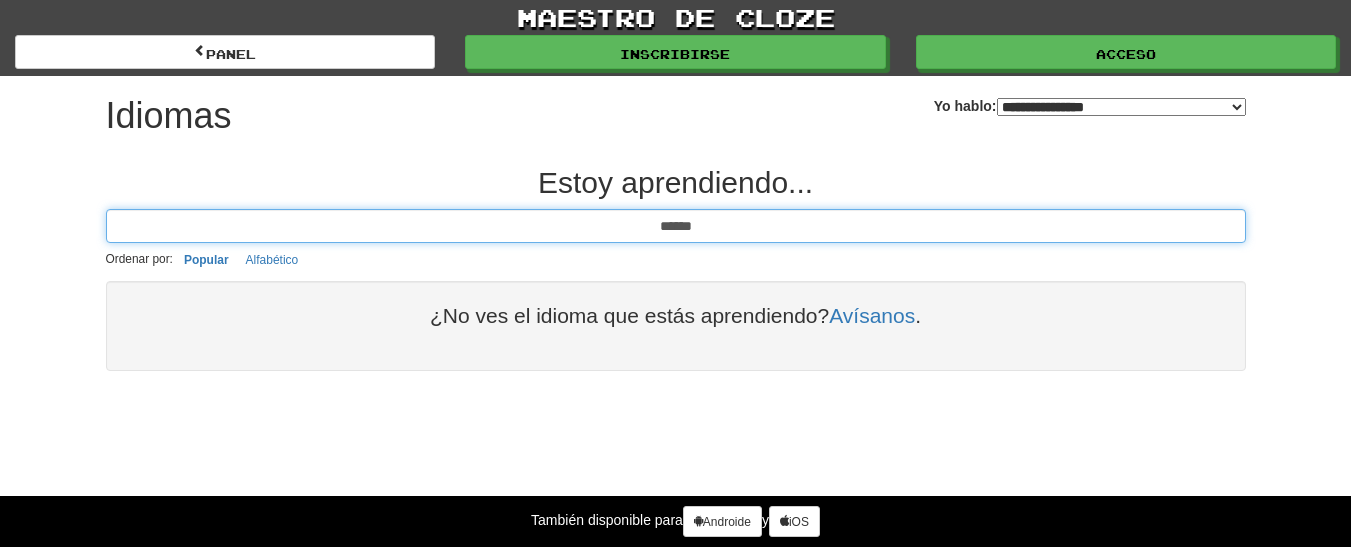 click on "******" at bounding box center (676, 226) 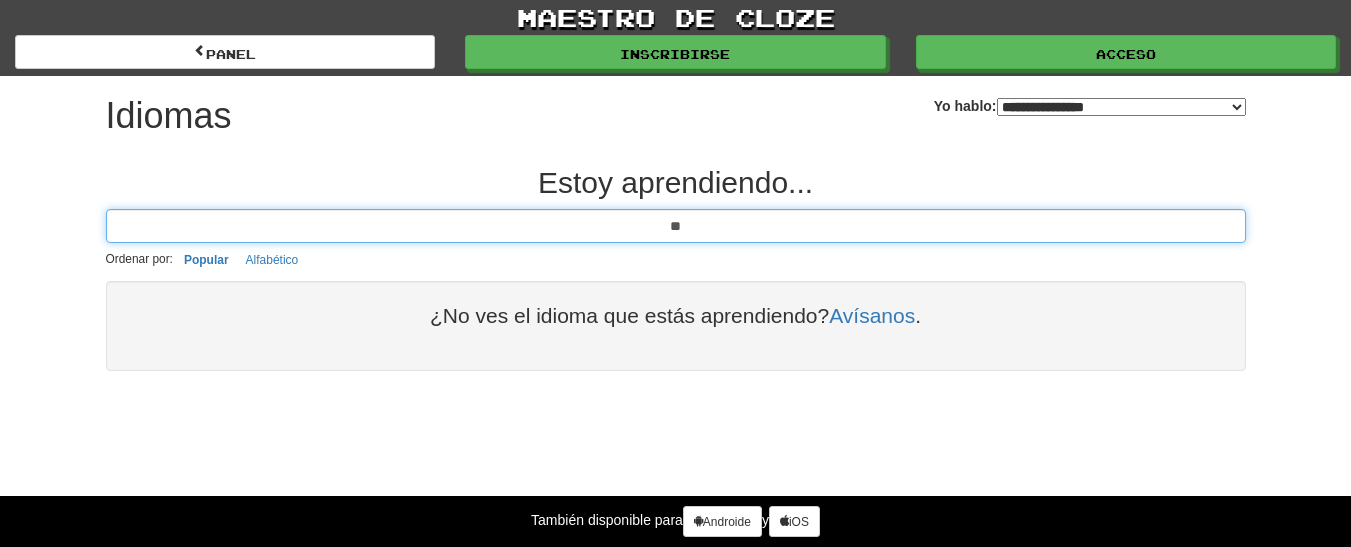 type on "*" 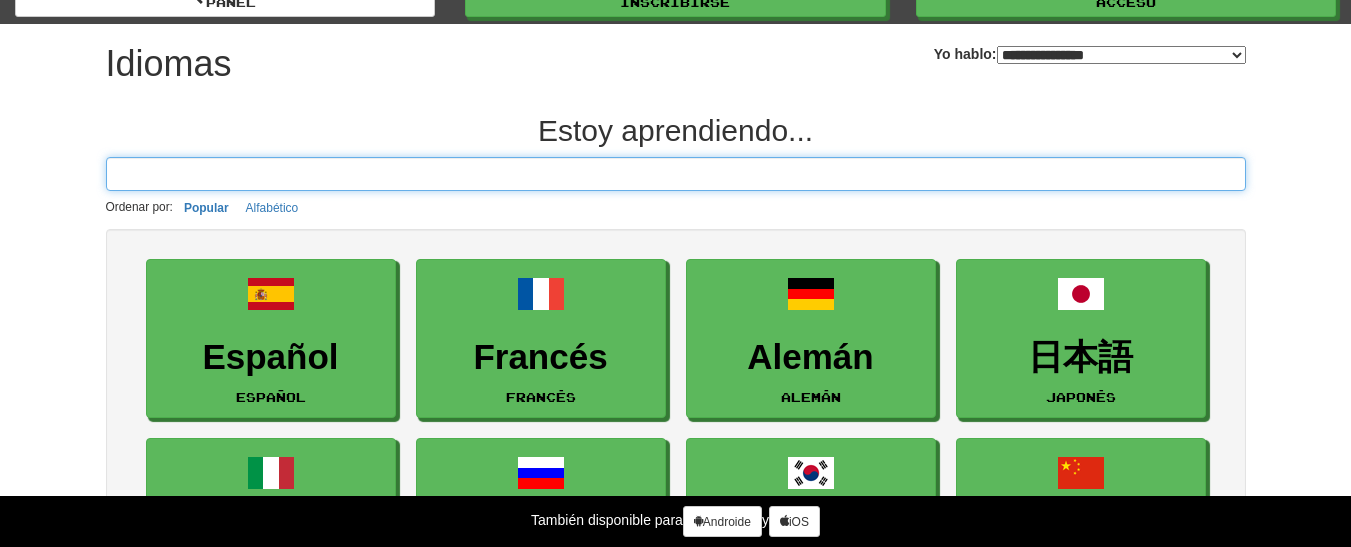 scroll, scrollTop: 0, scrollLeft: 0, axis: both 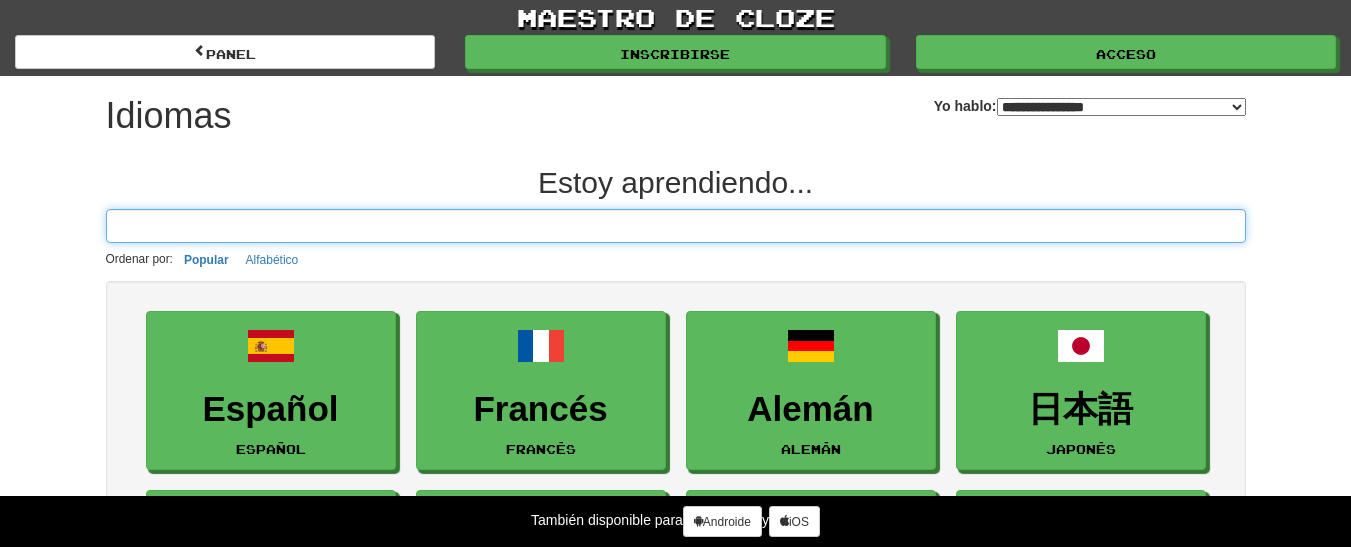 type 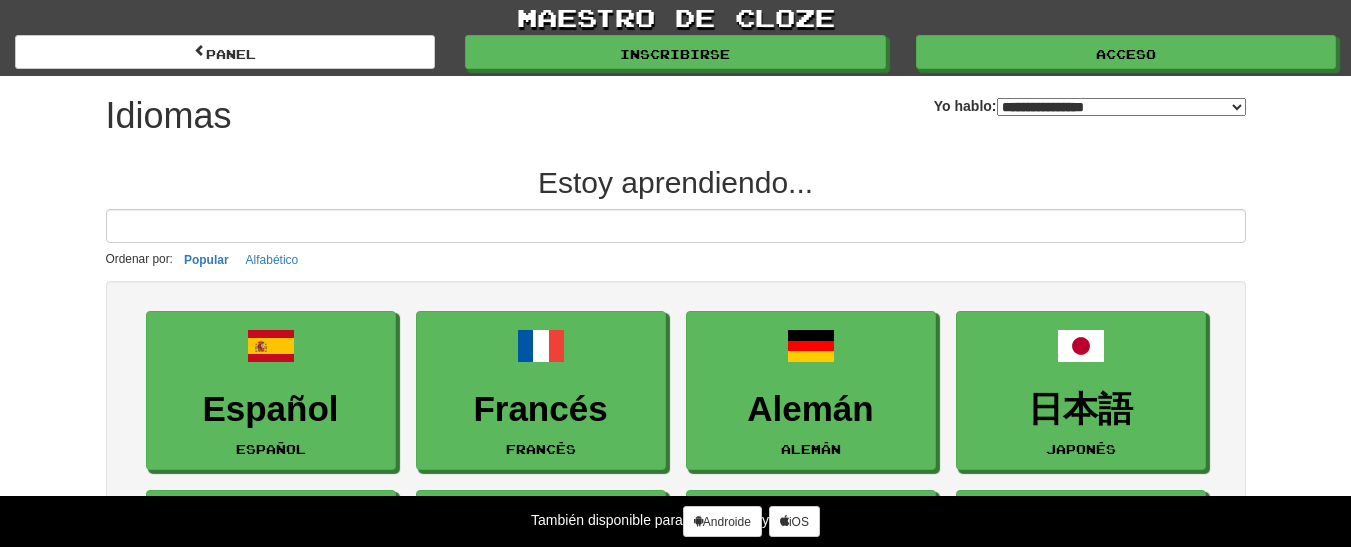 click on "**********" at bounding box center [1121, 107] 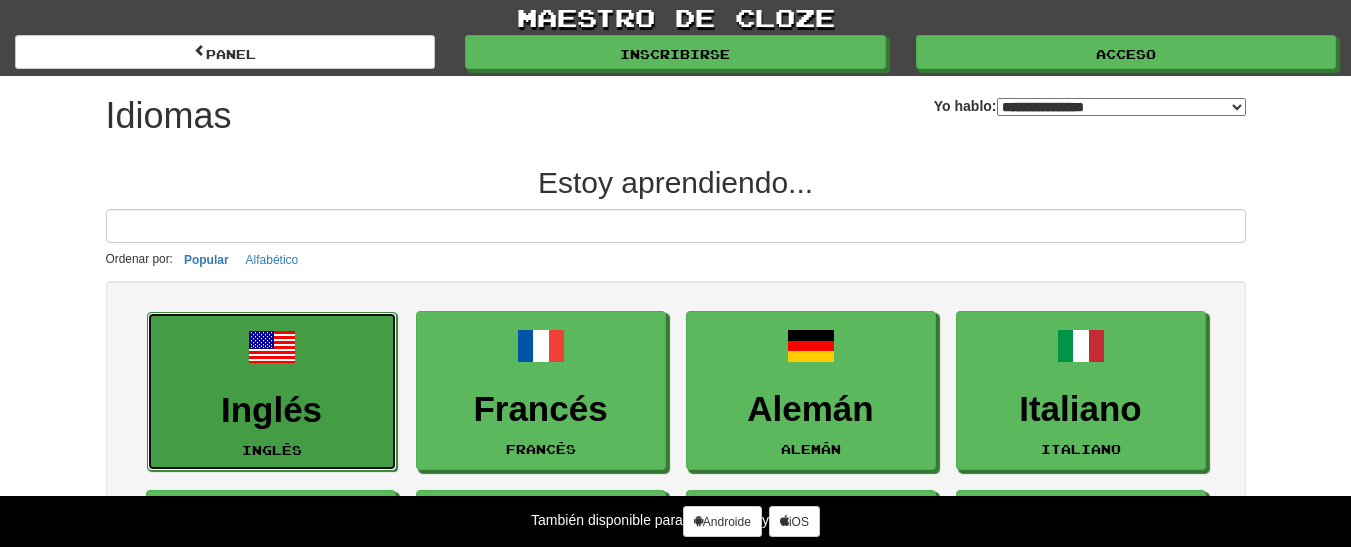 click on "Inglés Inglés" at bounding box center (272, 391) 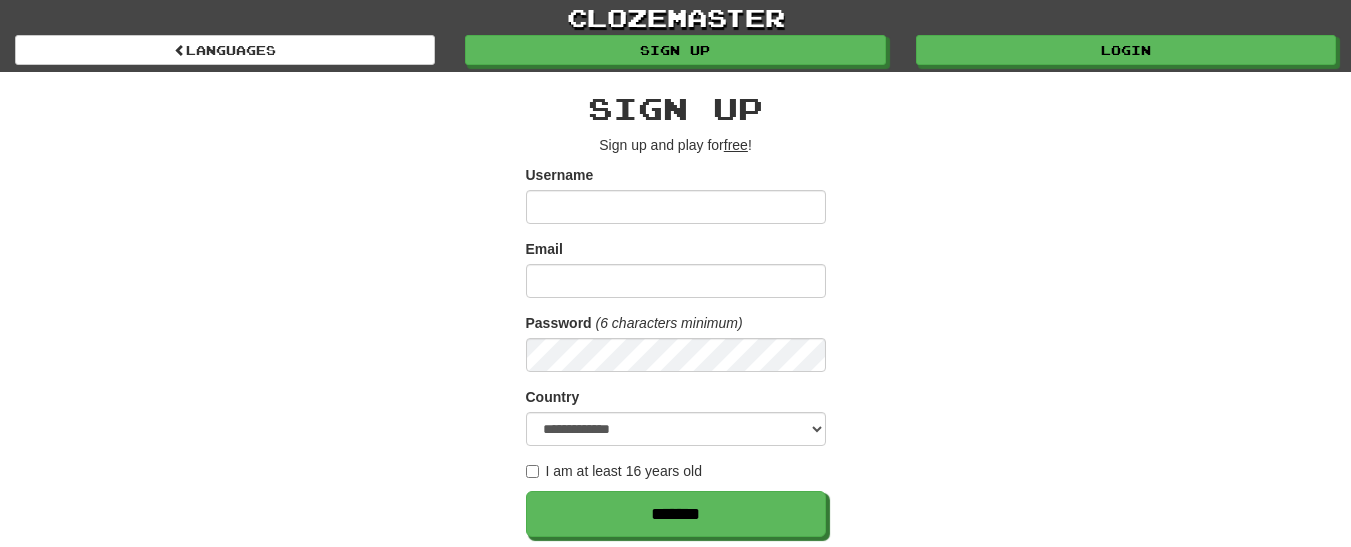 scroll, scrollTop: 0, scrollLeft: 0, axis: both 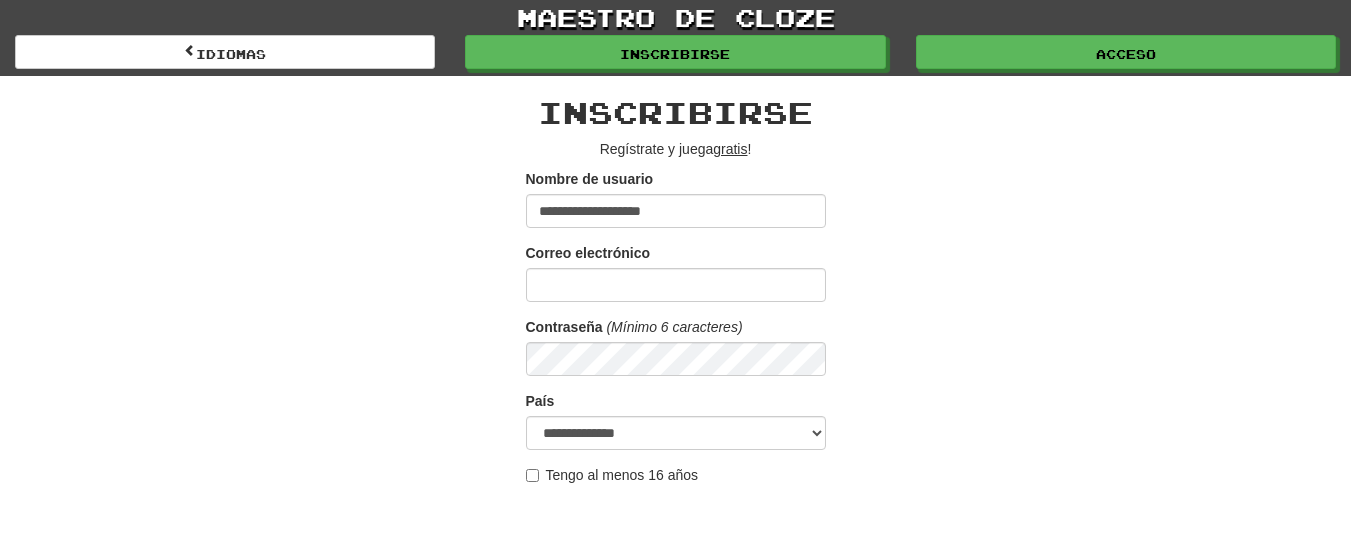type on "**********" 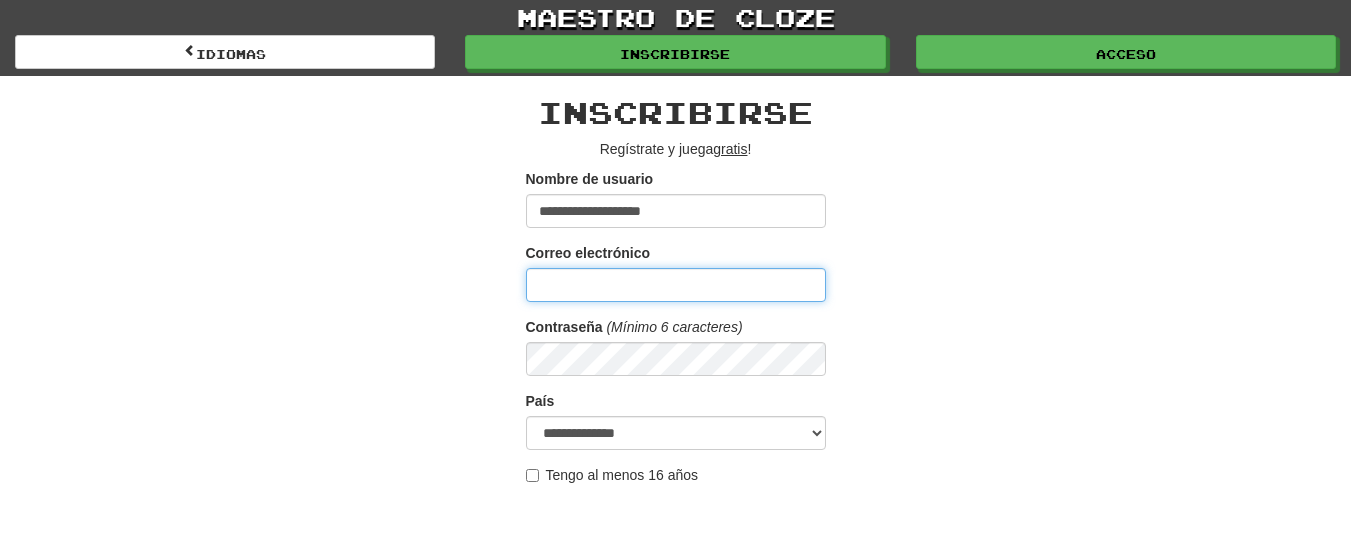 click on "Correo electrónico" at bounding box center (676, 285) 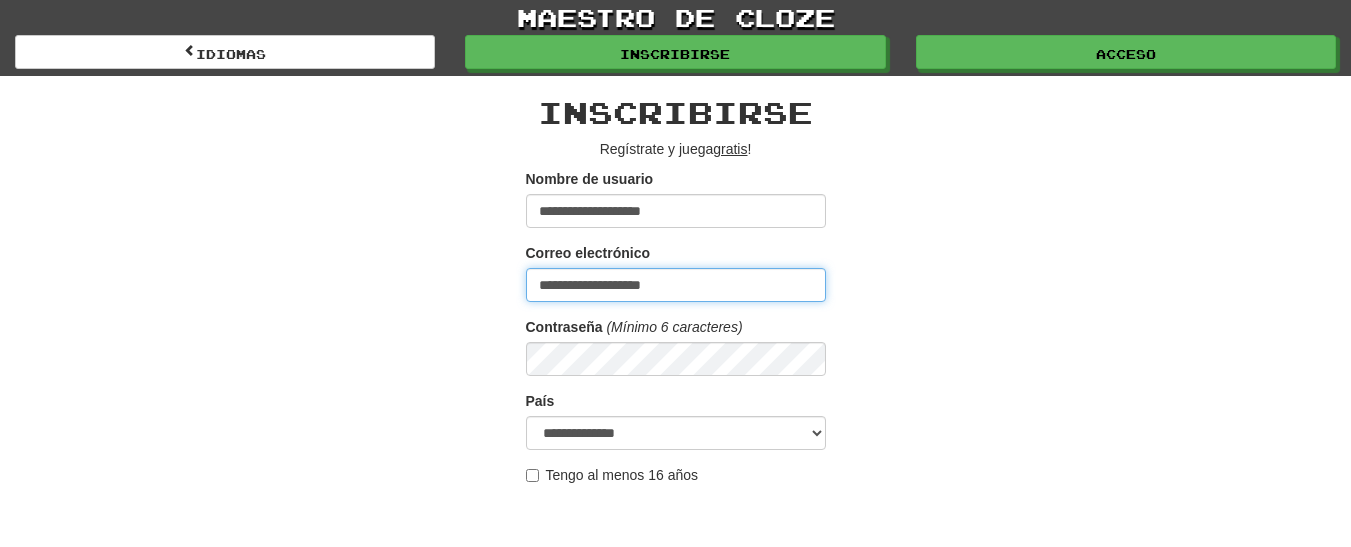 type on "**********" 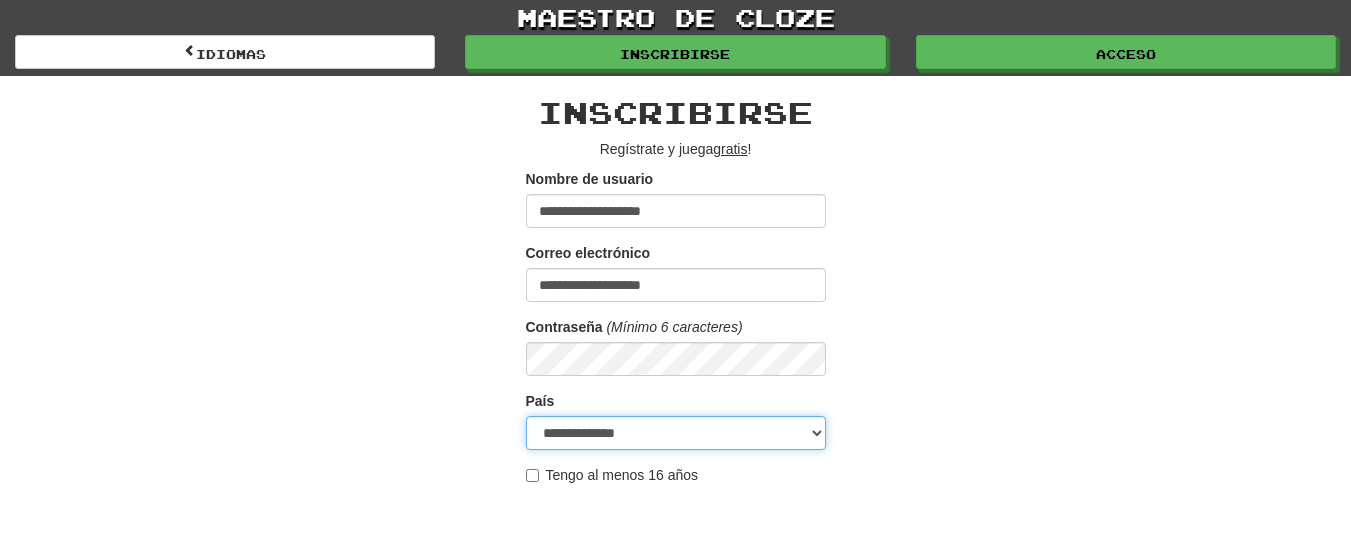 click on "**********" at bounding box center [676, 433] 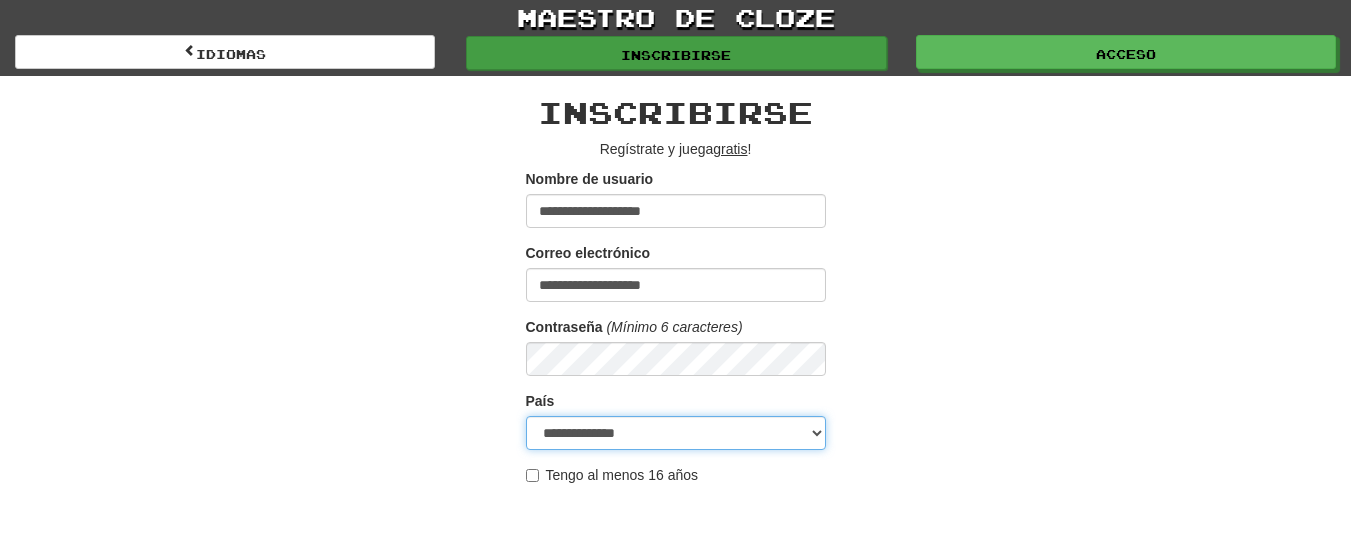 select on "**" 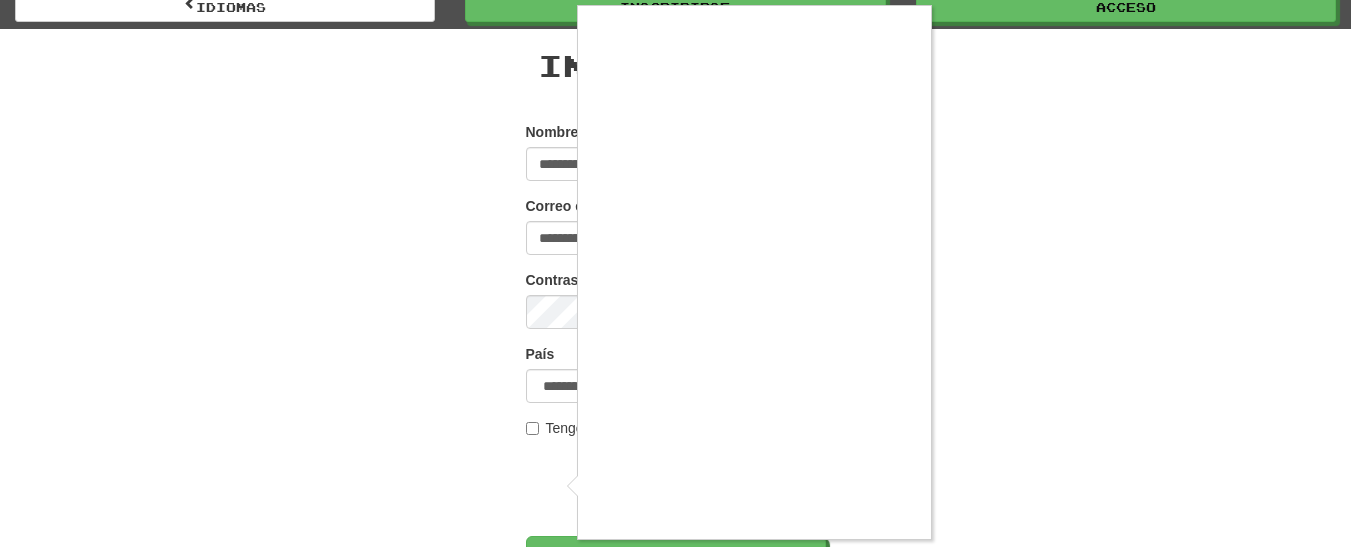 scroll, scrollTop: 61, scrollLeft: 0, axis: vertical 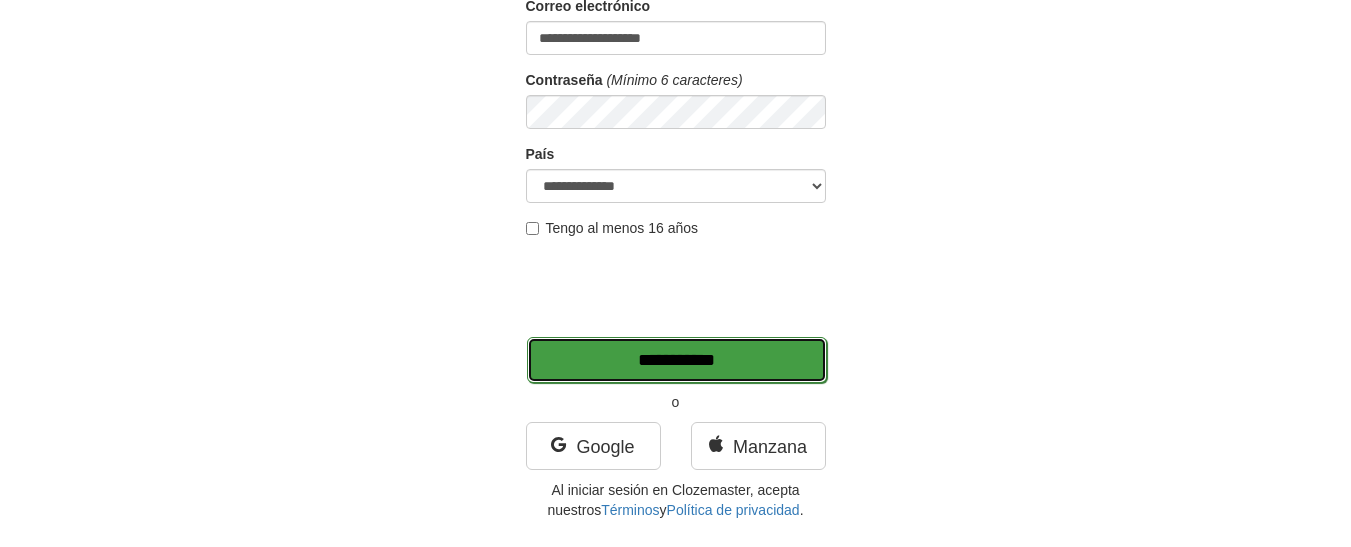 click on "**********" at bounding box center (677, 360) 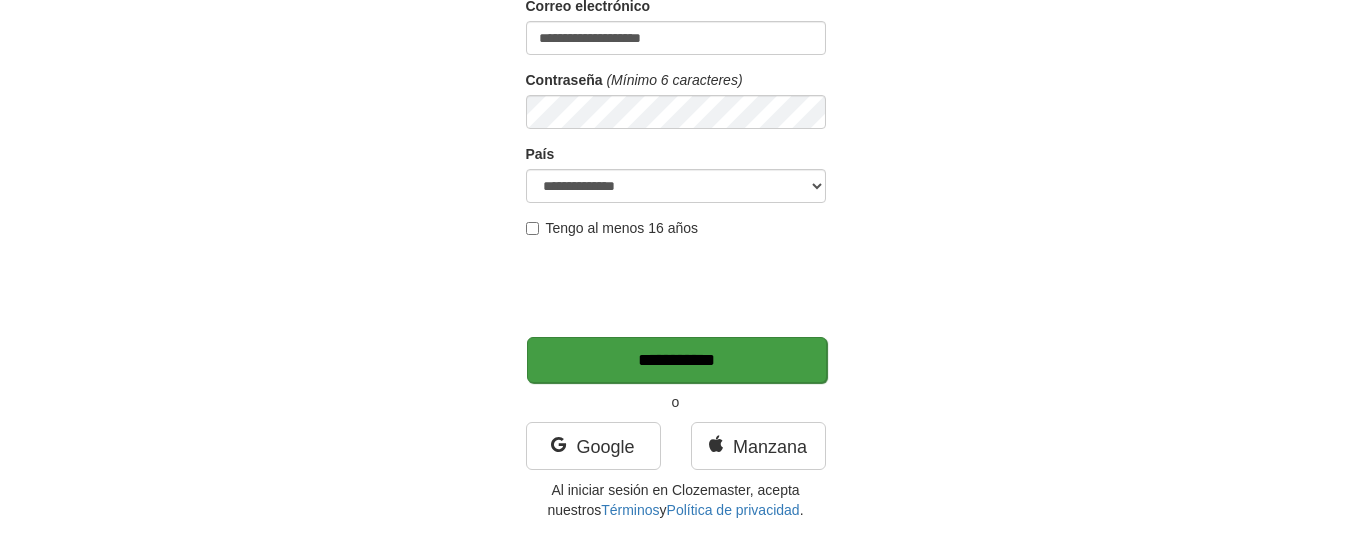 type on "*******" 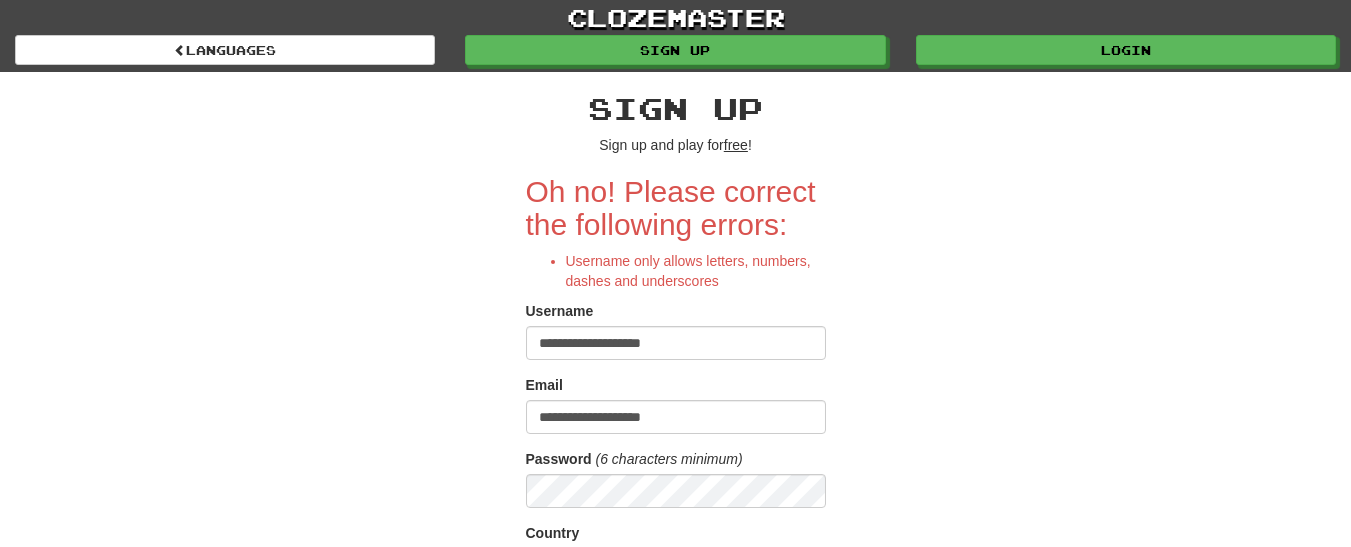 scroll, scrollTop: 0, scrollLeft: 0, axis: both 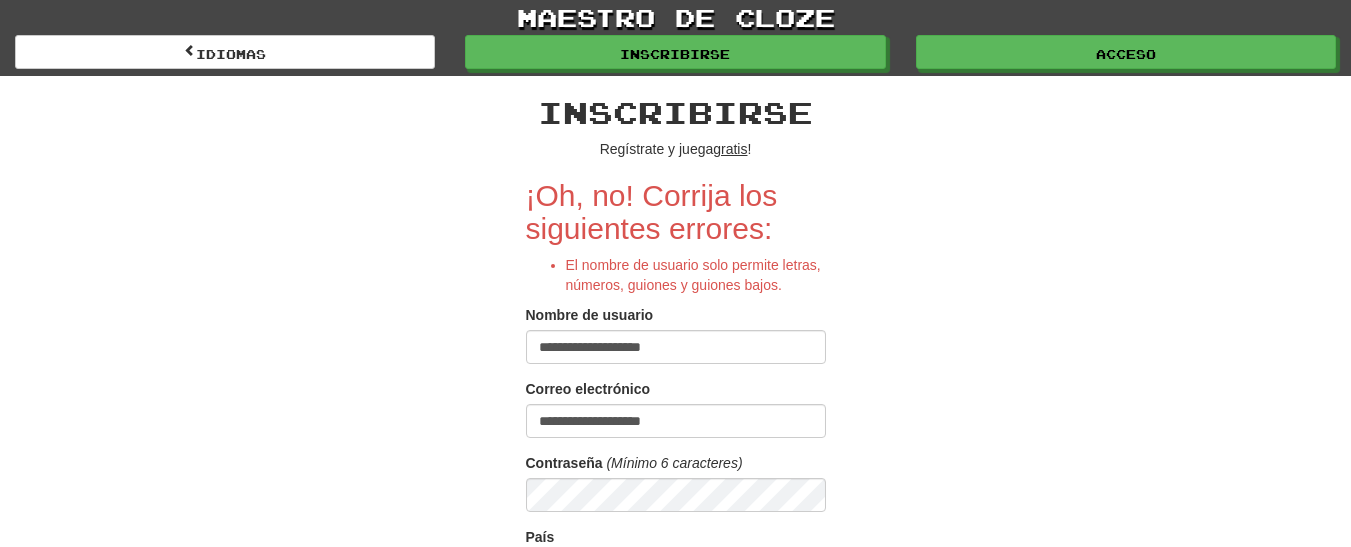 click on "**********" at bounding box center [676, 347] 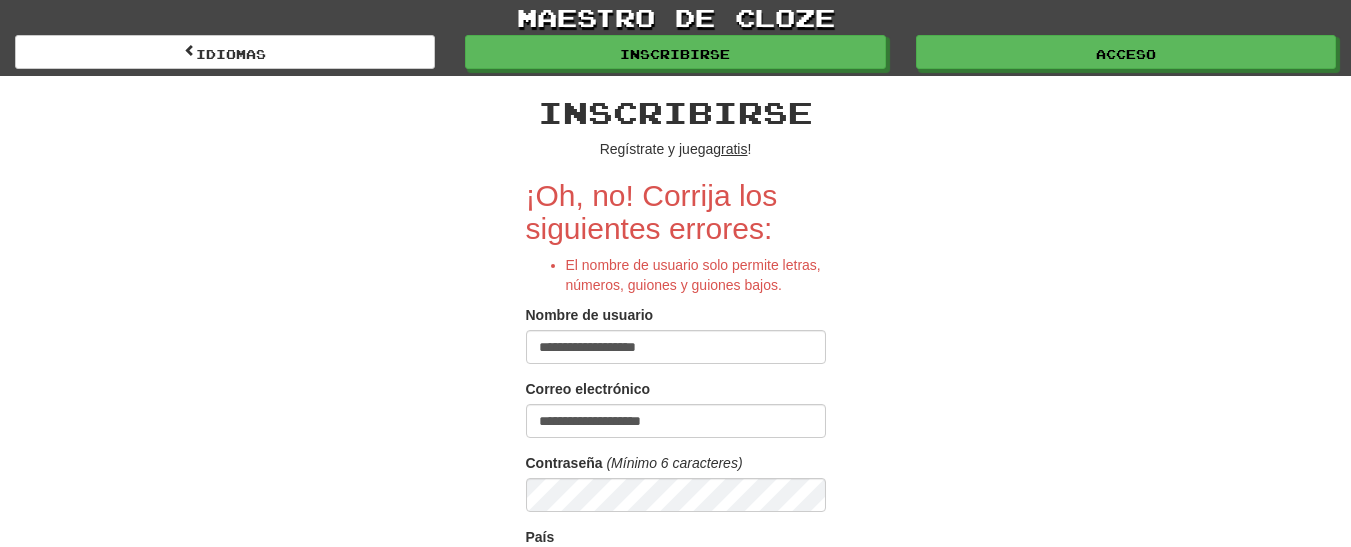 click on "**********" at bounding box center [676, 347] 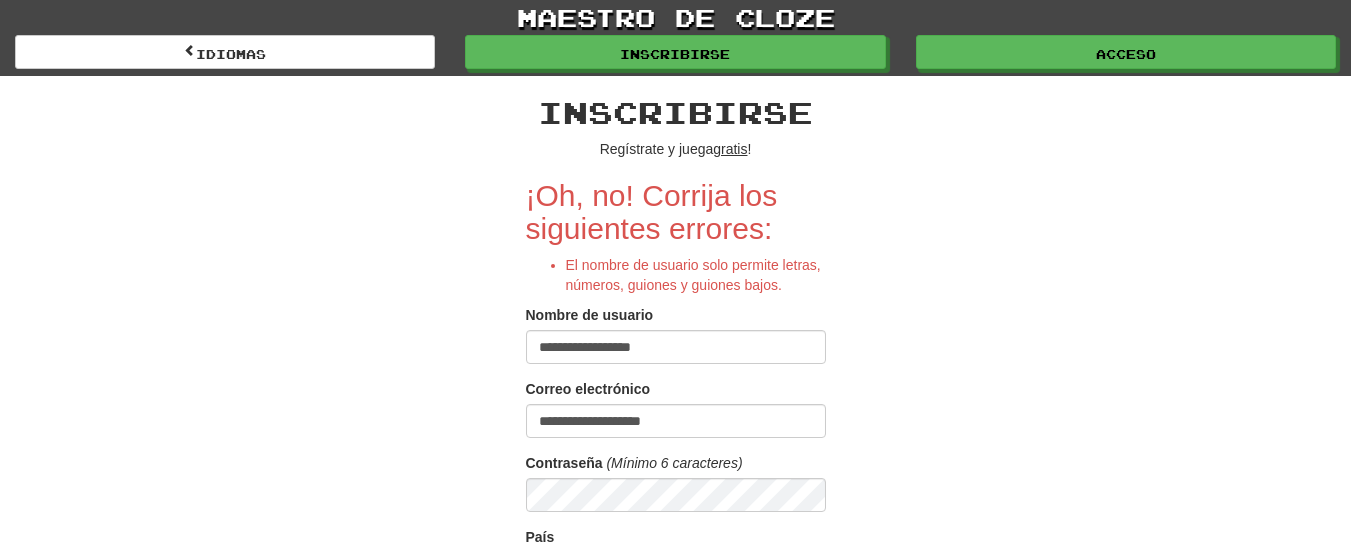 type on "**********" 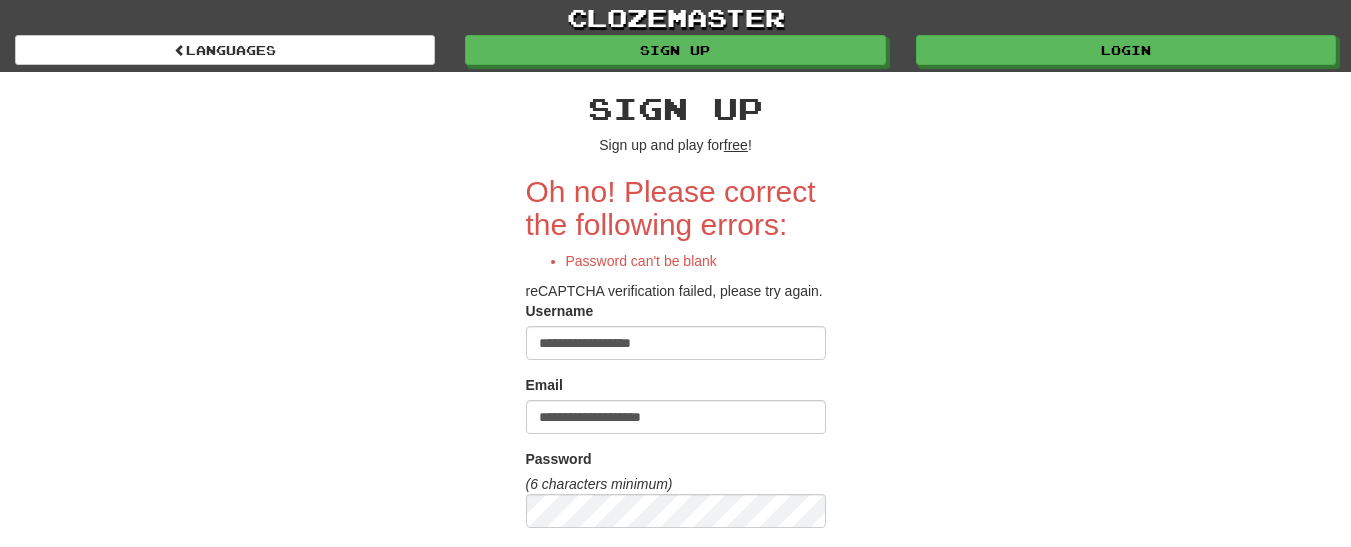 scroll, scrollTop: 0, scrollLeft: 0, axis: both 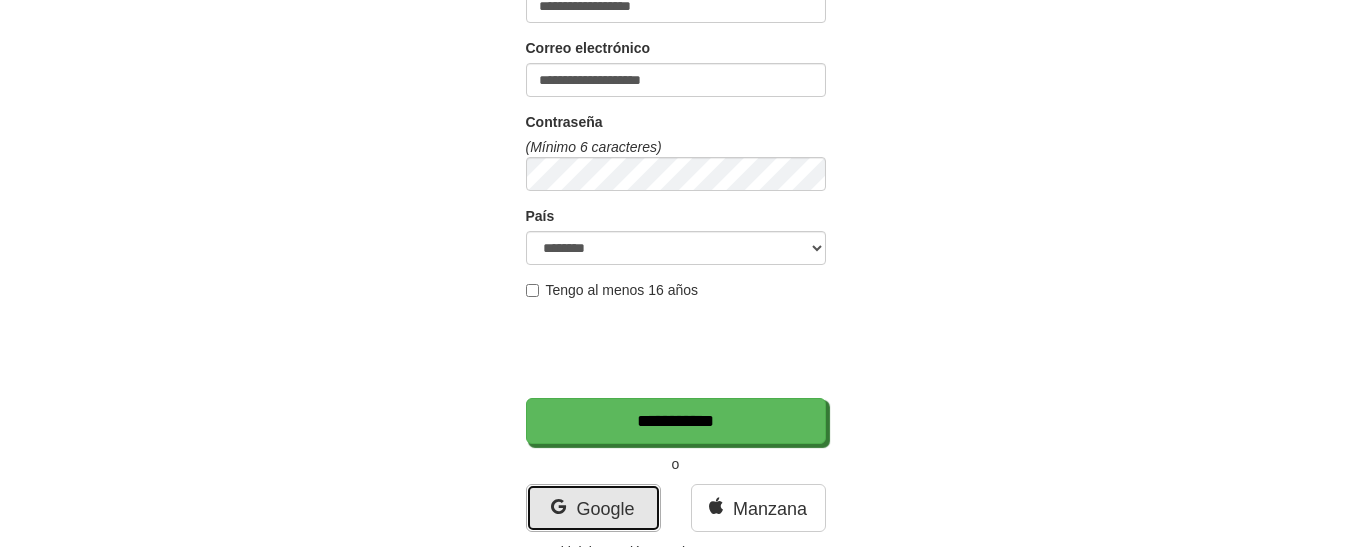 click on "Google" at bounding box center [605, 509] 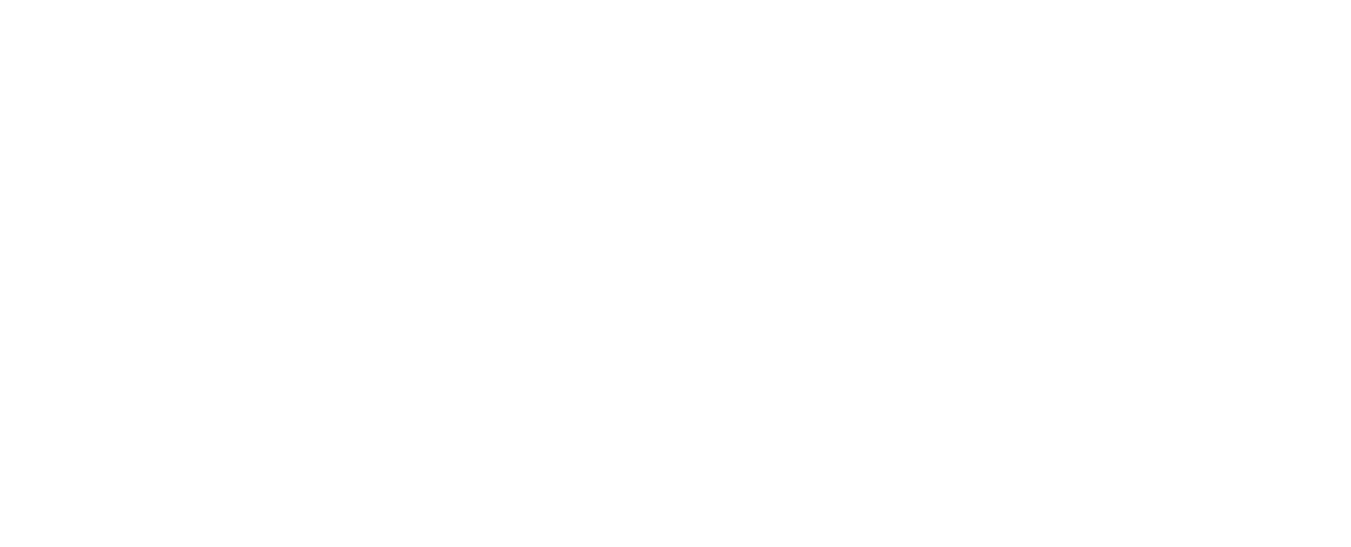 scroll, scrollTop: 0, scrollLeft: 0, axis: both 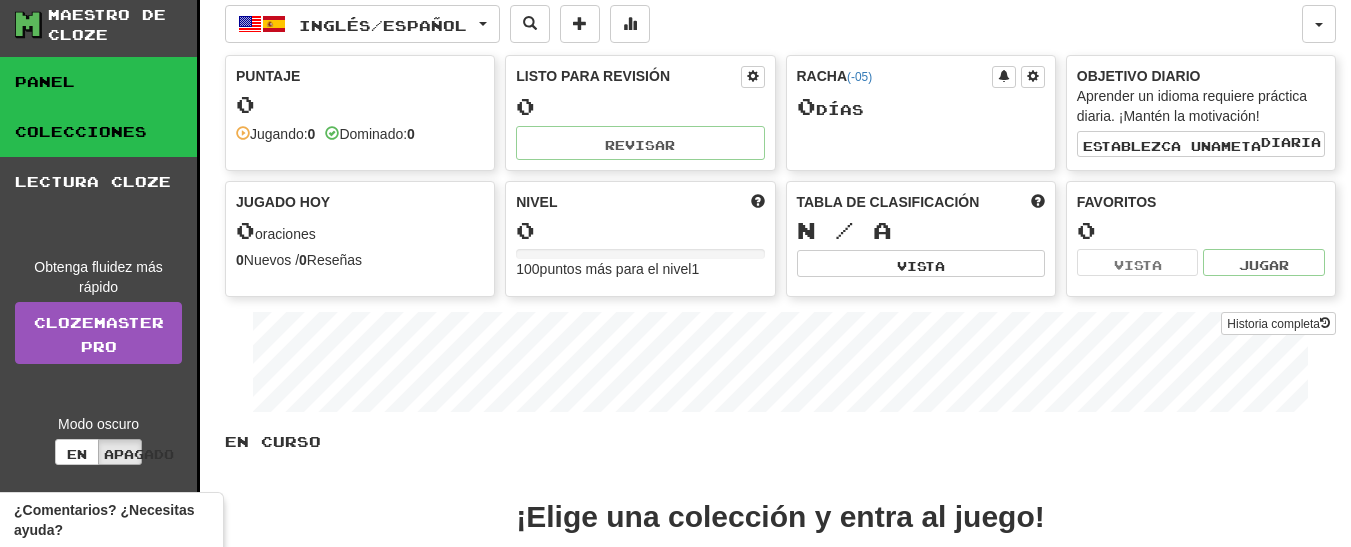 click on "Colecciones" at bounding box center (81, 131) 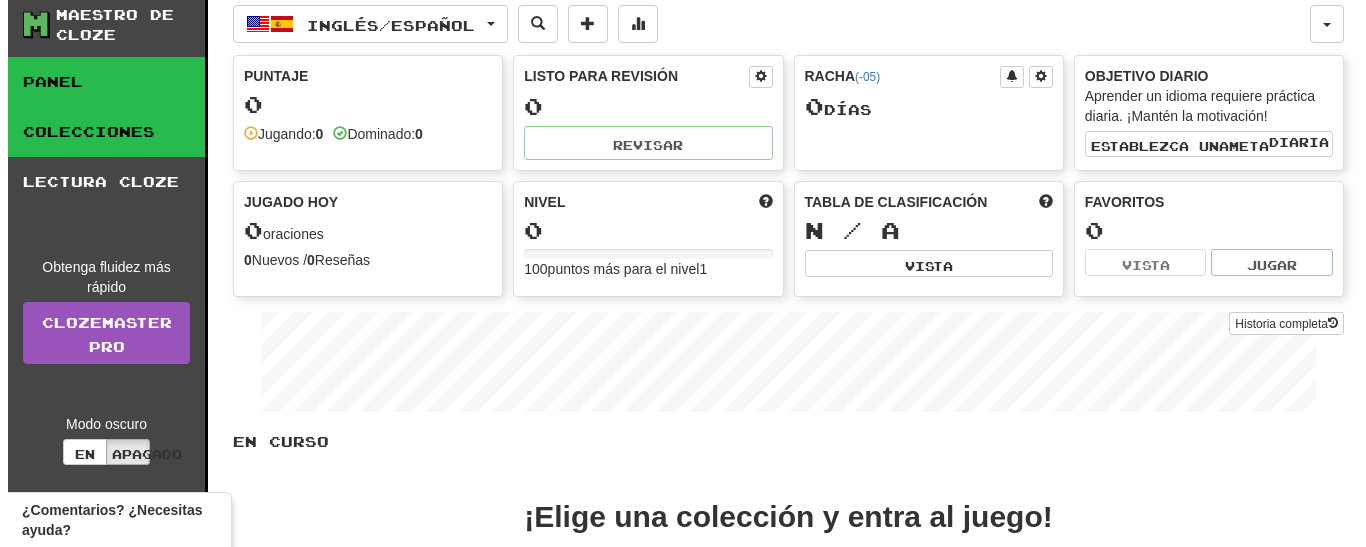 scroll, scrollTop: 0, scrollLeft: 0, axis: both 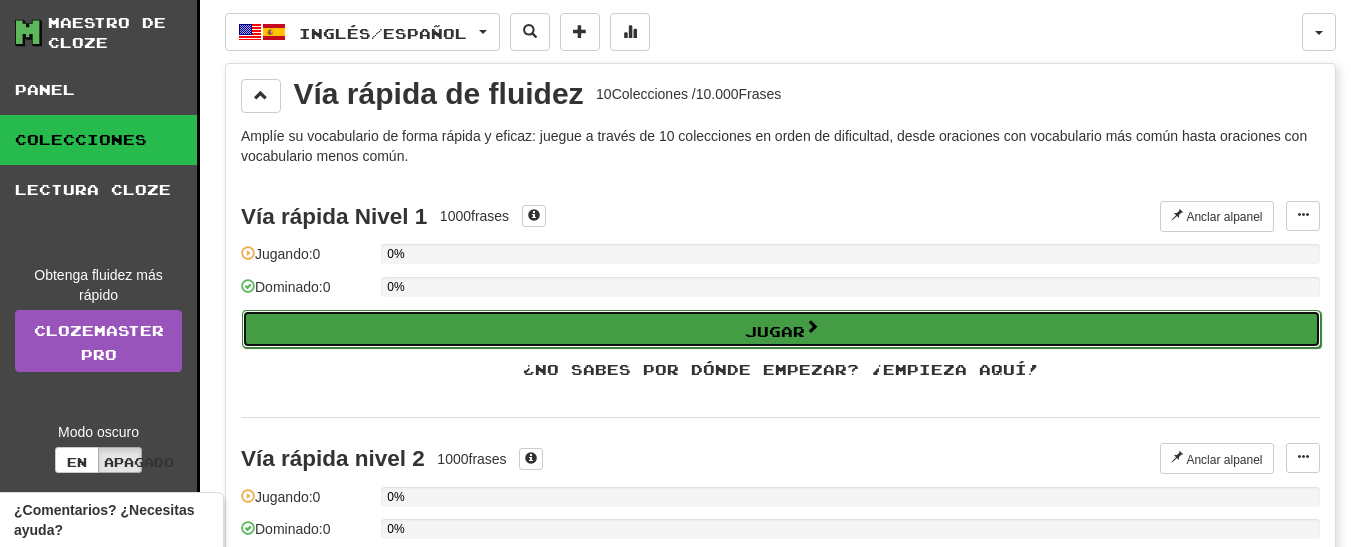 click on "Jugar" at bounding box center (781, 329) 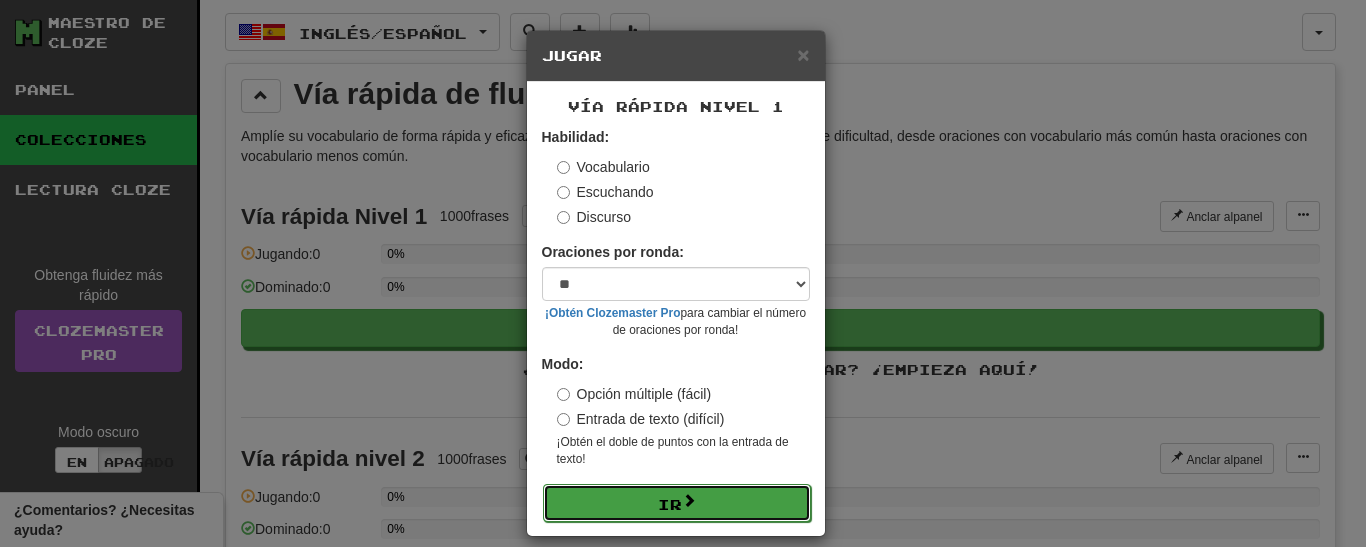 click on "Ir" at bounding box center [677, 503] 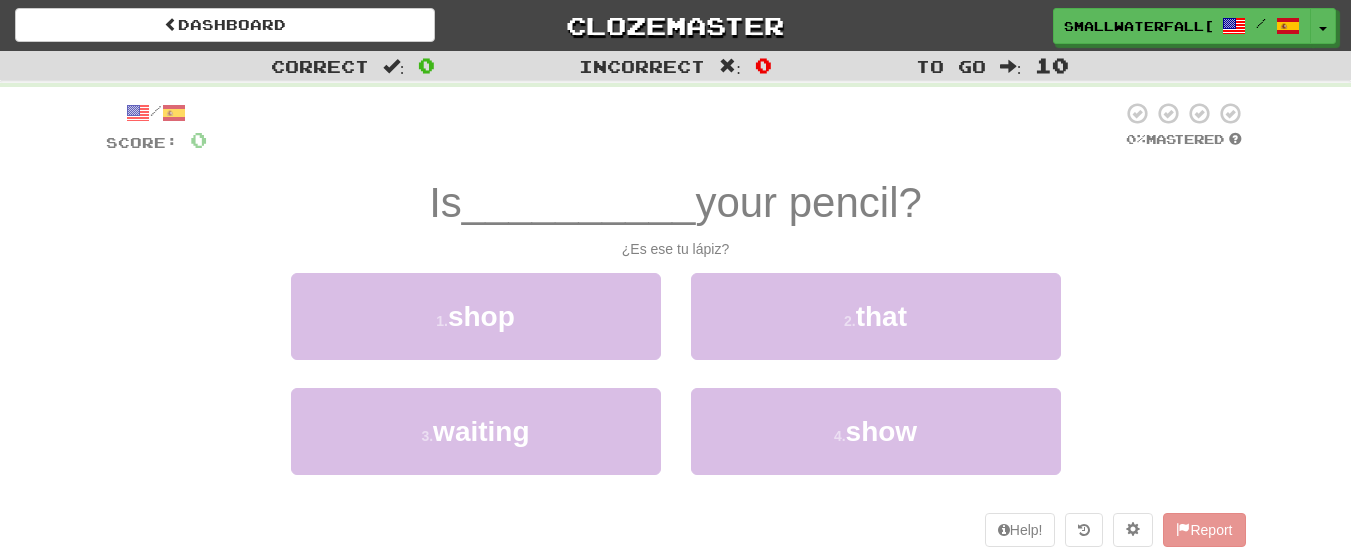 scroll, scrollTop: 0, scrollLeft: 0, axis: both 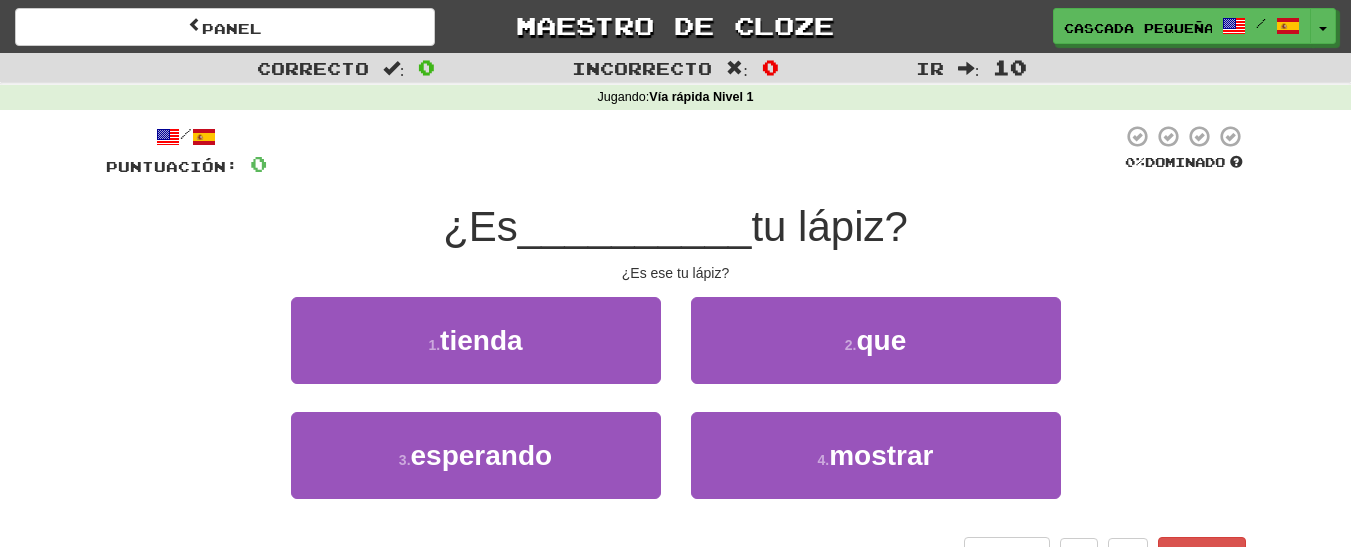 click on "__________" at bounding box center [635, 226] 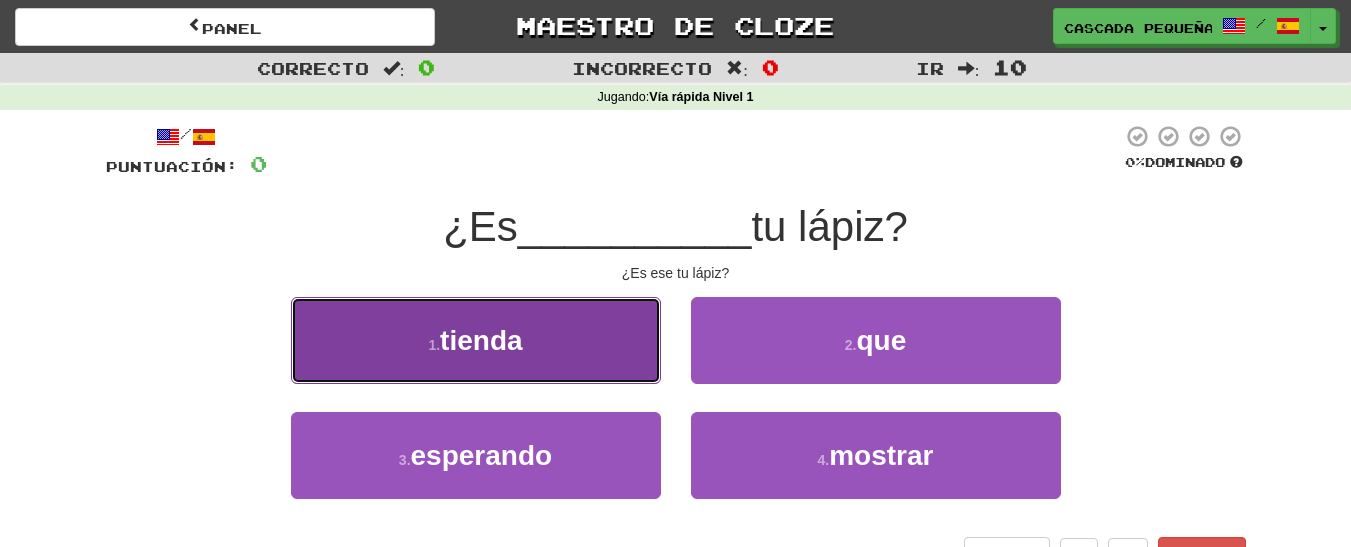 click on "1 . tienda" at bounding box center (476, 340) 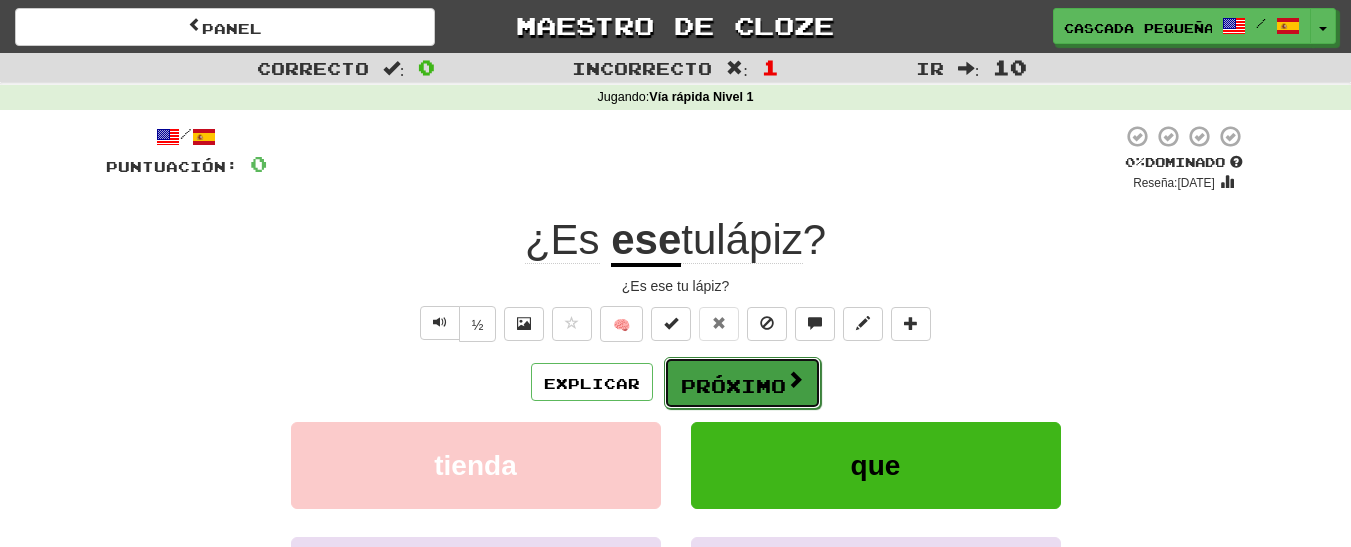 click on "Próximo" at bounding box center [733, 386] 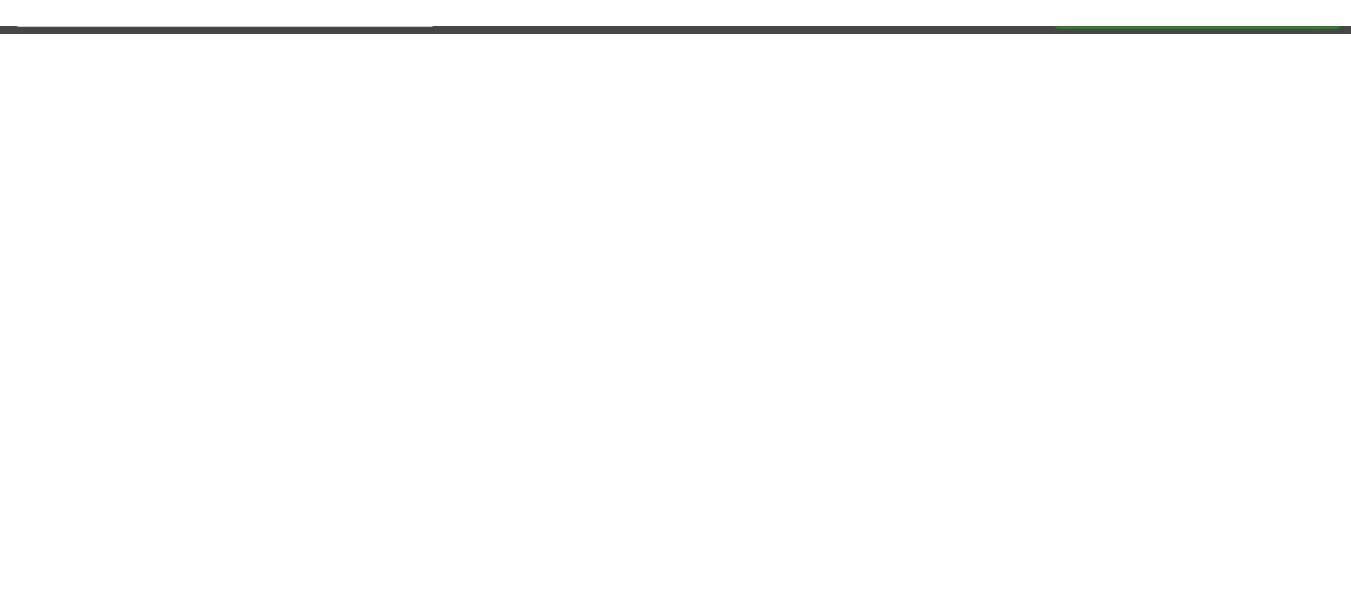 scroll, scrollTop: 0, scrollLeft: 0, axis: both 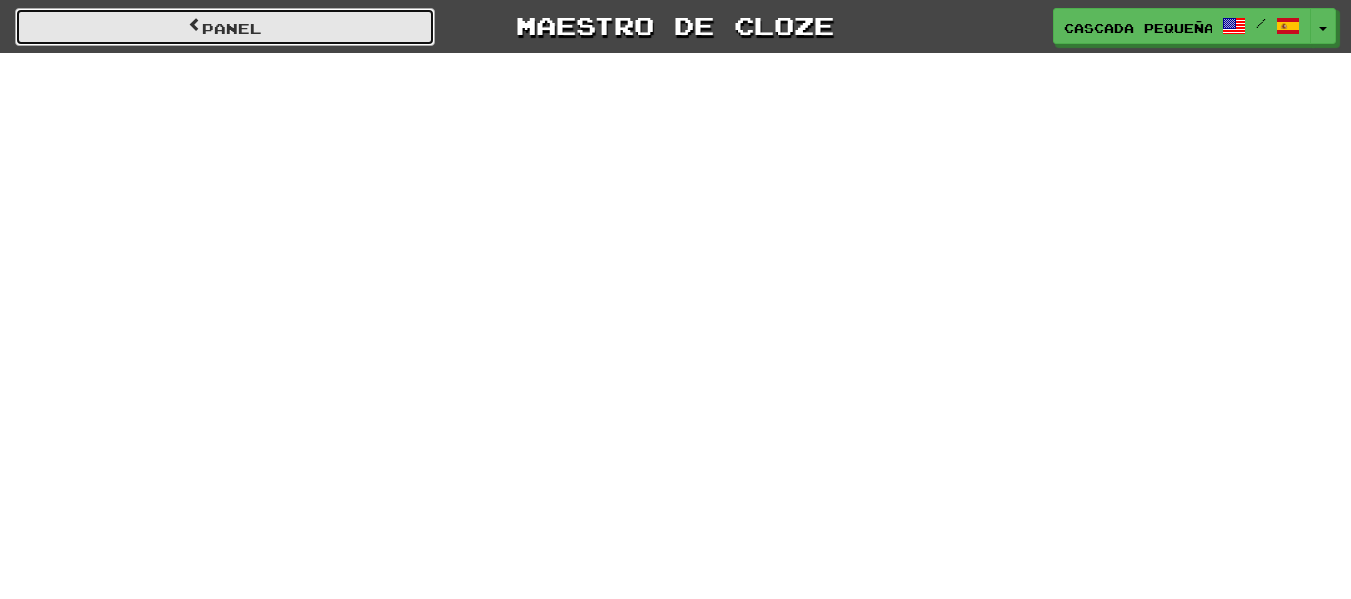 click at bounding box center (195, 24) 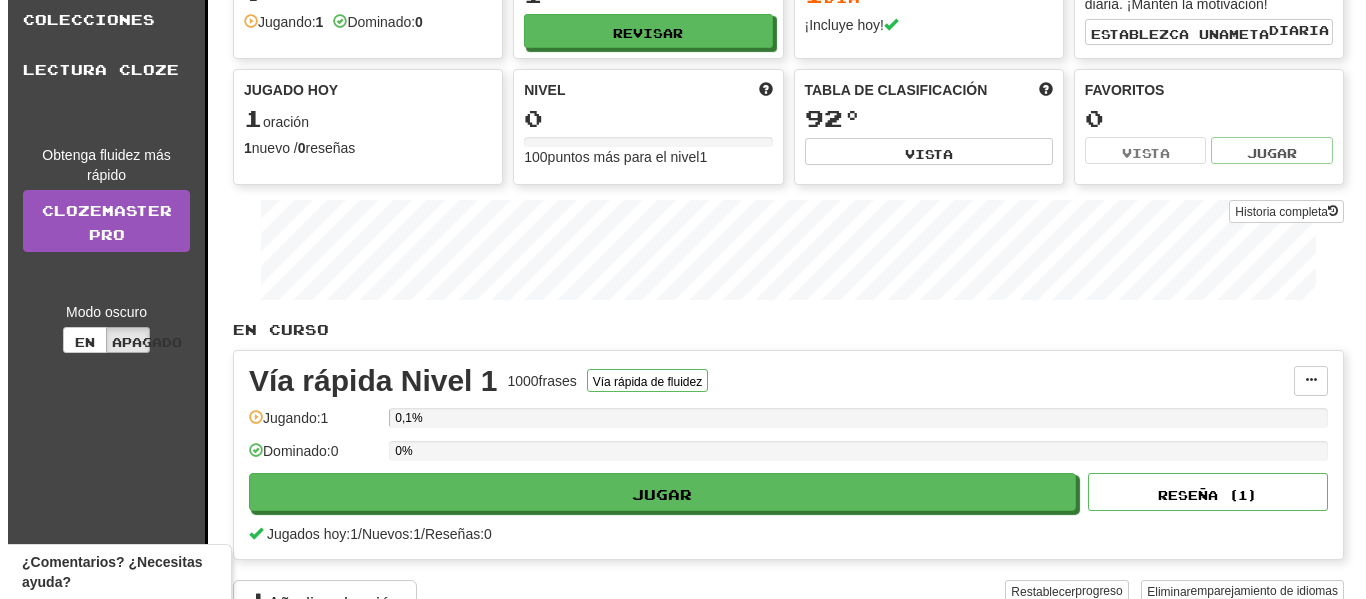 scroll, scrollTop: 160, scrollLeft: 0, axis: vertical 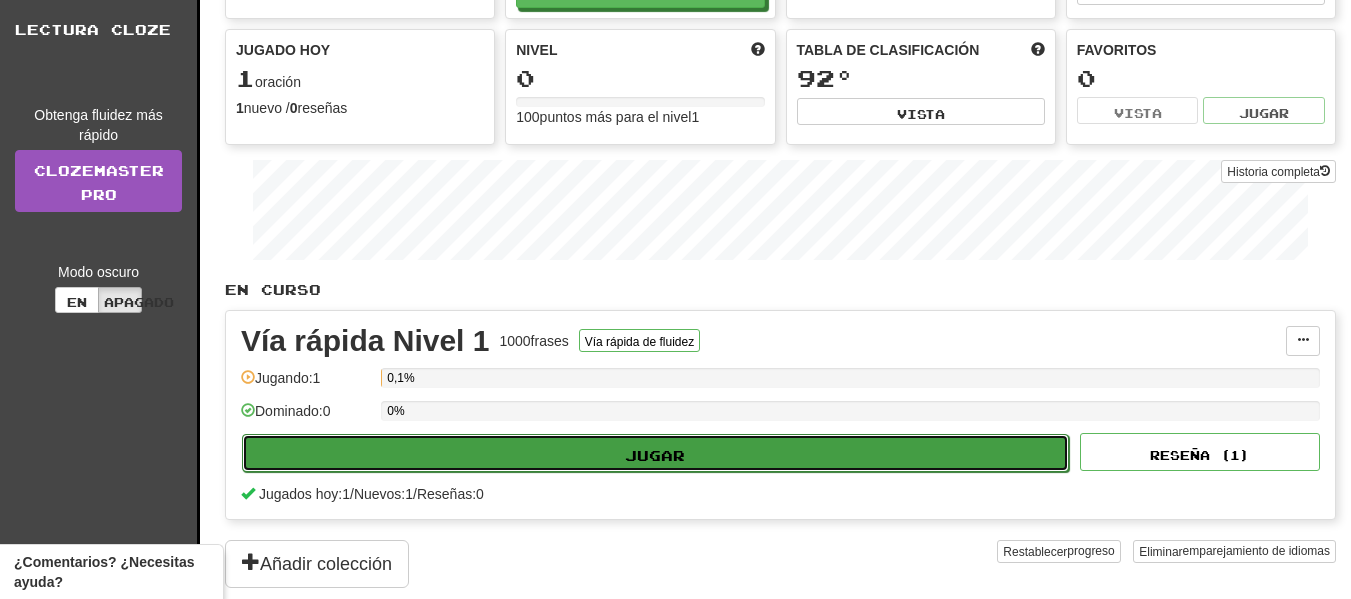 click on "Jugar" at bounding box center (655, 453) 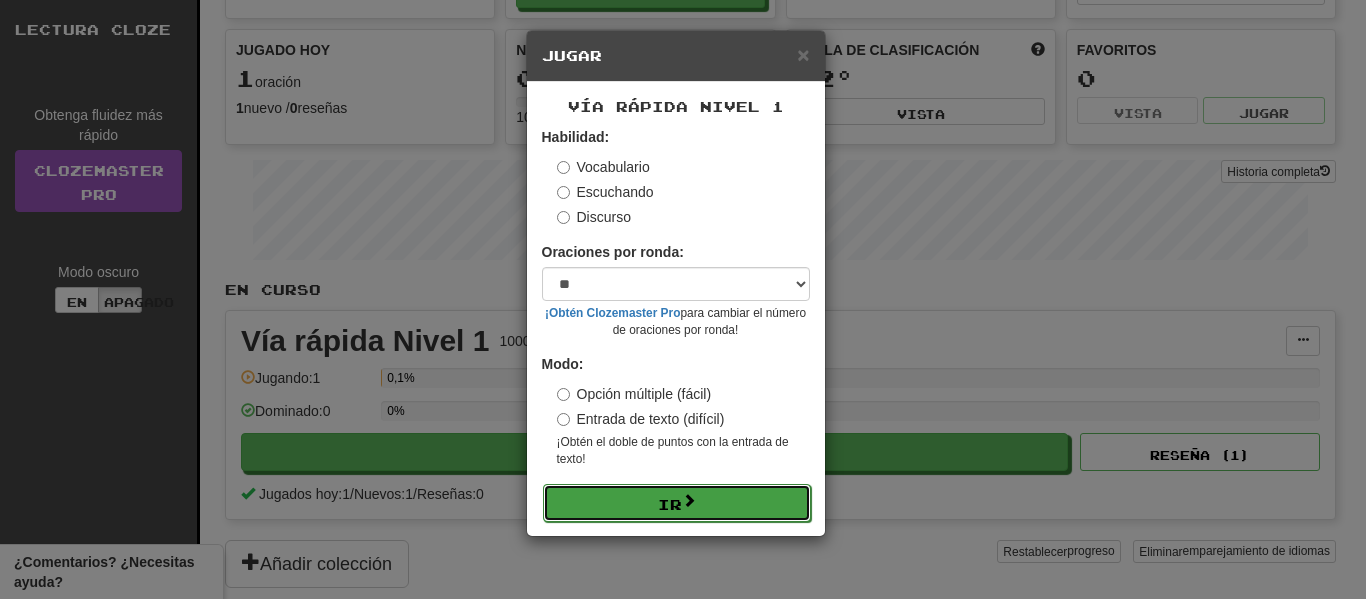 click on "Ir" at bounding box center (670, 501) 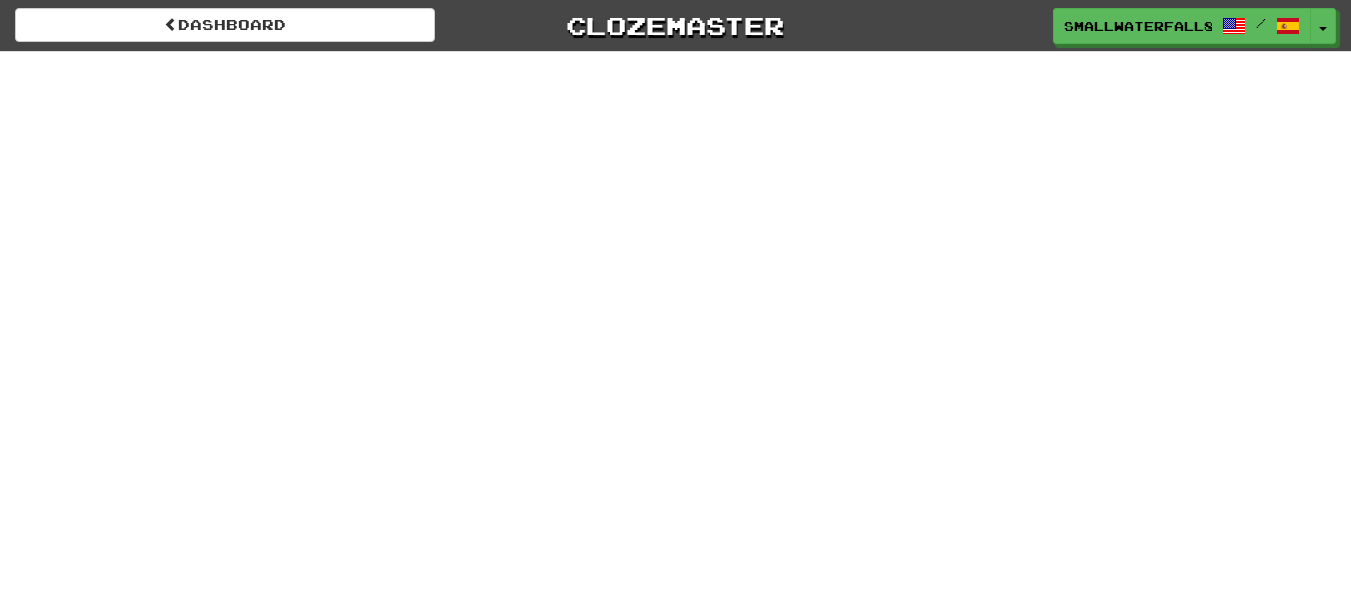 scroll, scrollTop: 0, scrollLeft: 0, axis: both 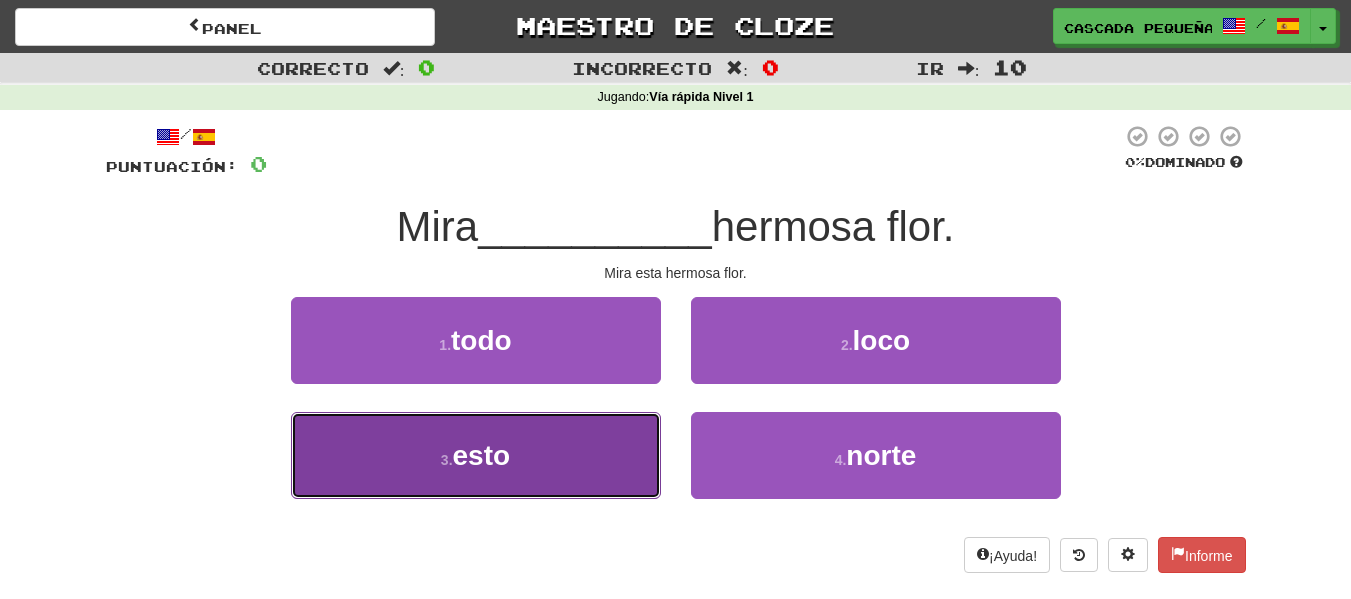 click on "3  .  esto" at bounding box center [476, 455] 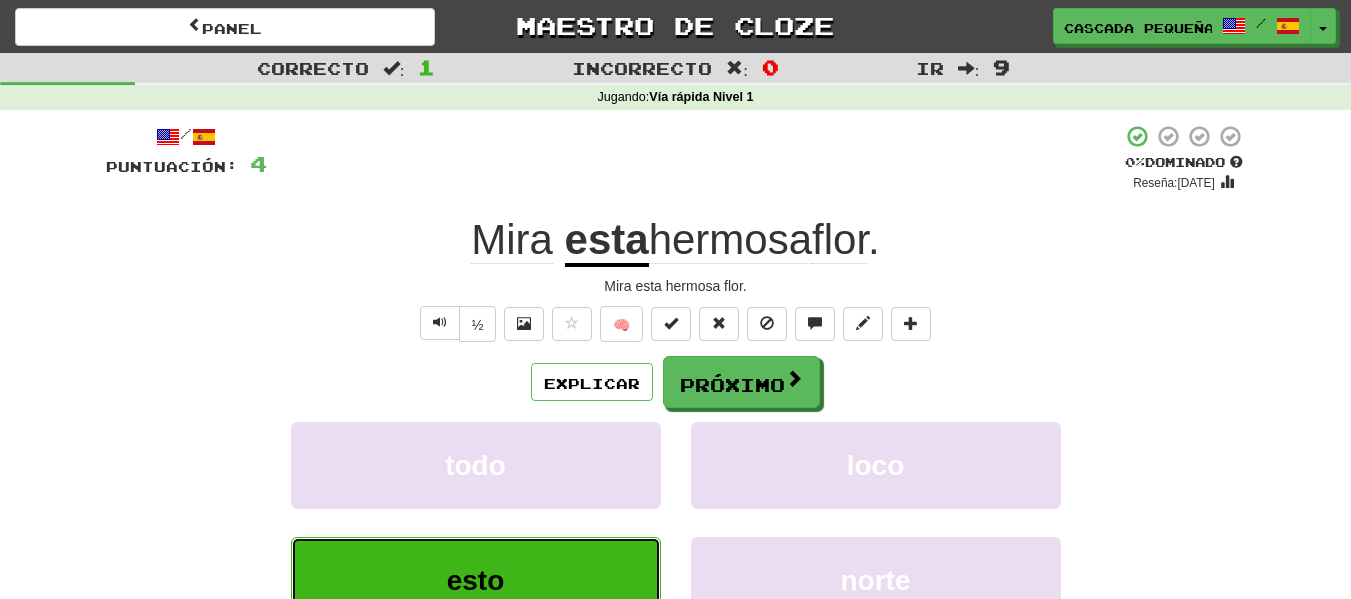 type 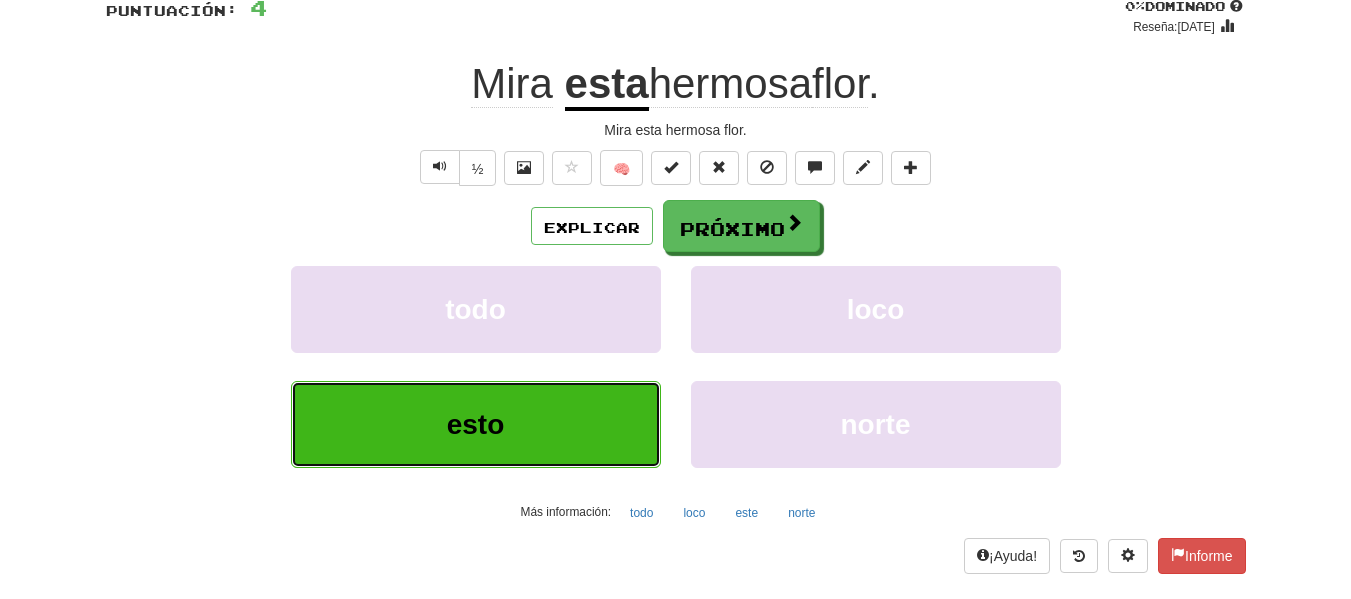 scroll, scrollTop: 160, scrollLeft: 0, axis: vertical 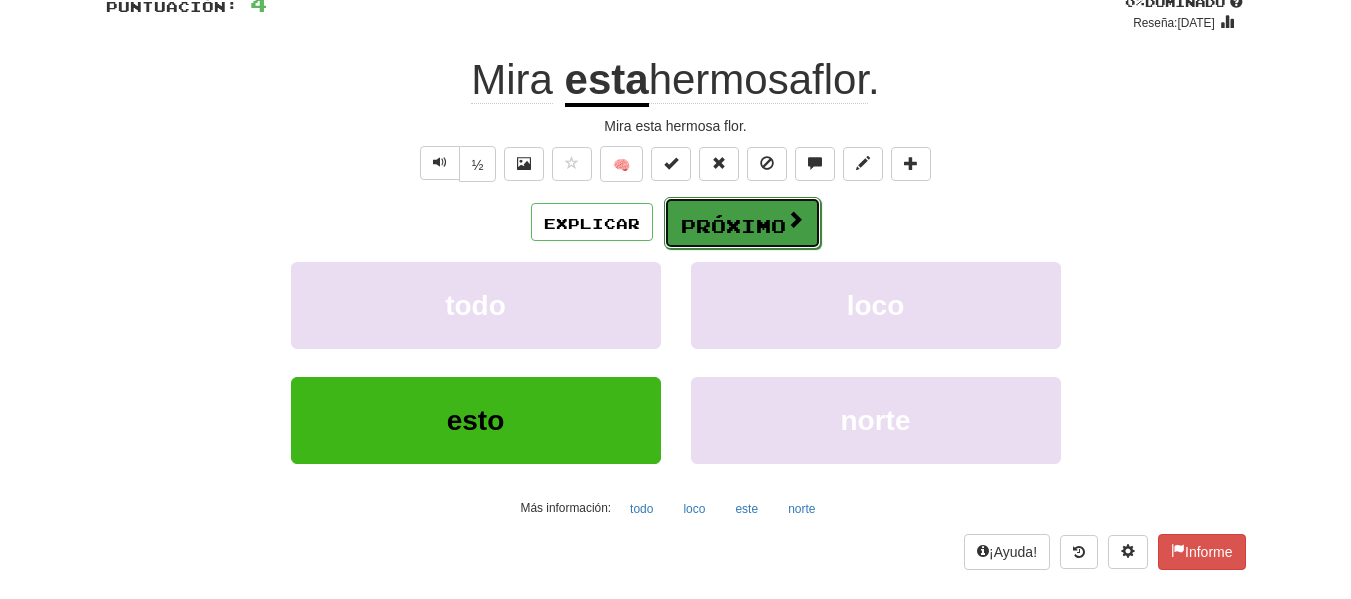 click on "Próximo" at bounding box center [733, 222] 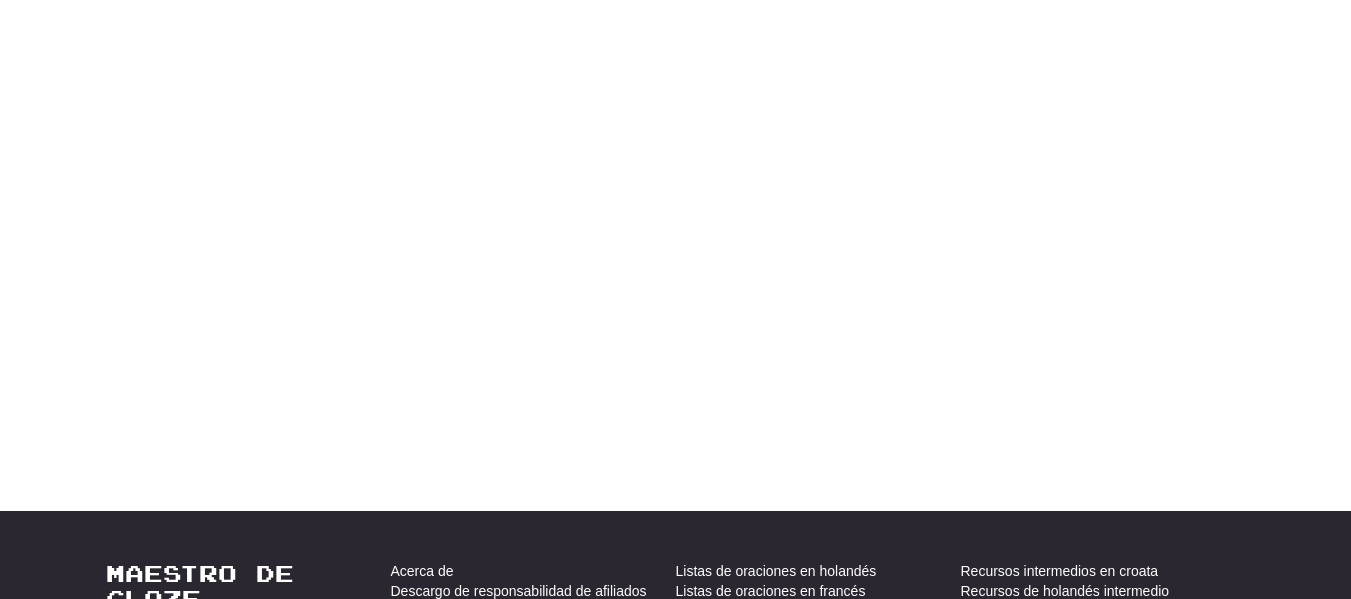 scroll, scrollTop: 0, scrollLeft: 0, axis: both 